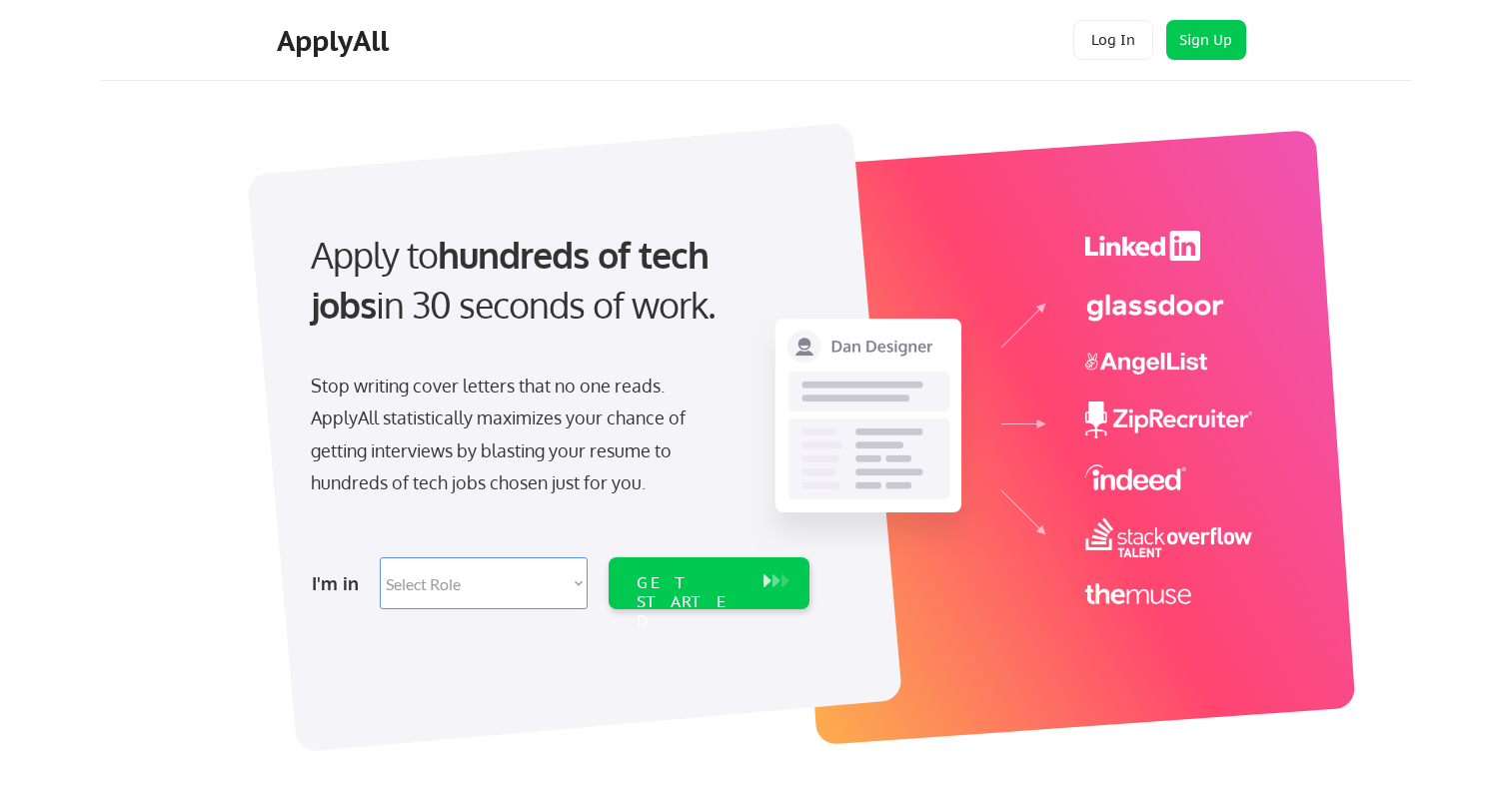 scroll, scrollTop: 0, scrollLeft: 0, axis: both 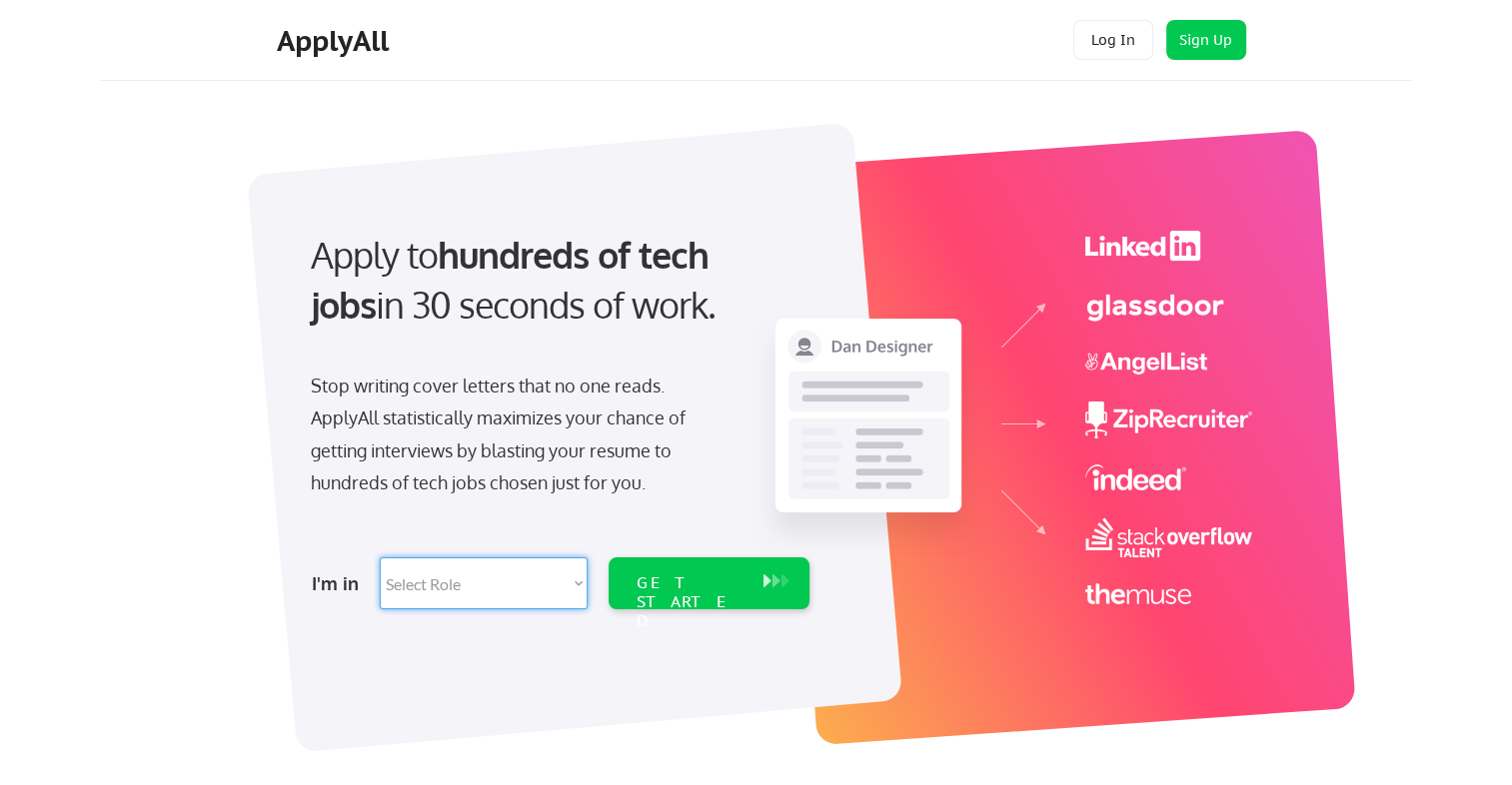 click on "Select Role Software Engineering Product Management Customer Success Sales UI/UX/Product Design Technical Project/Program Mgmt Marketing & Growth Data HR/Recruiting IT/Cybersecurity Tech Finance/Ops/Strategy Customer Support" at bounding box center [484, 583] 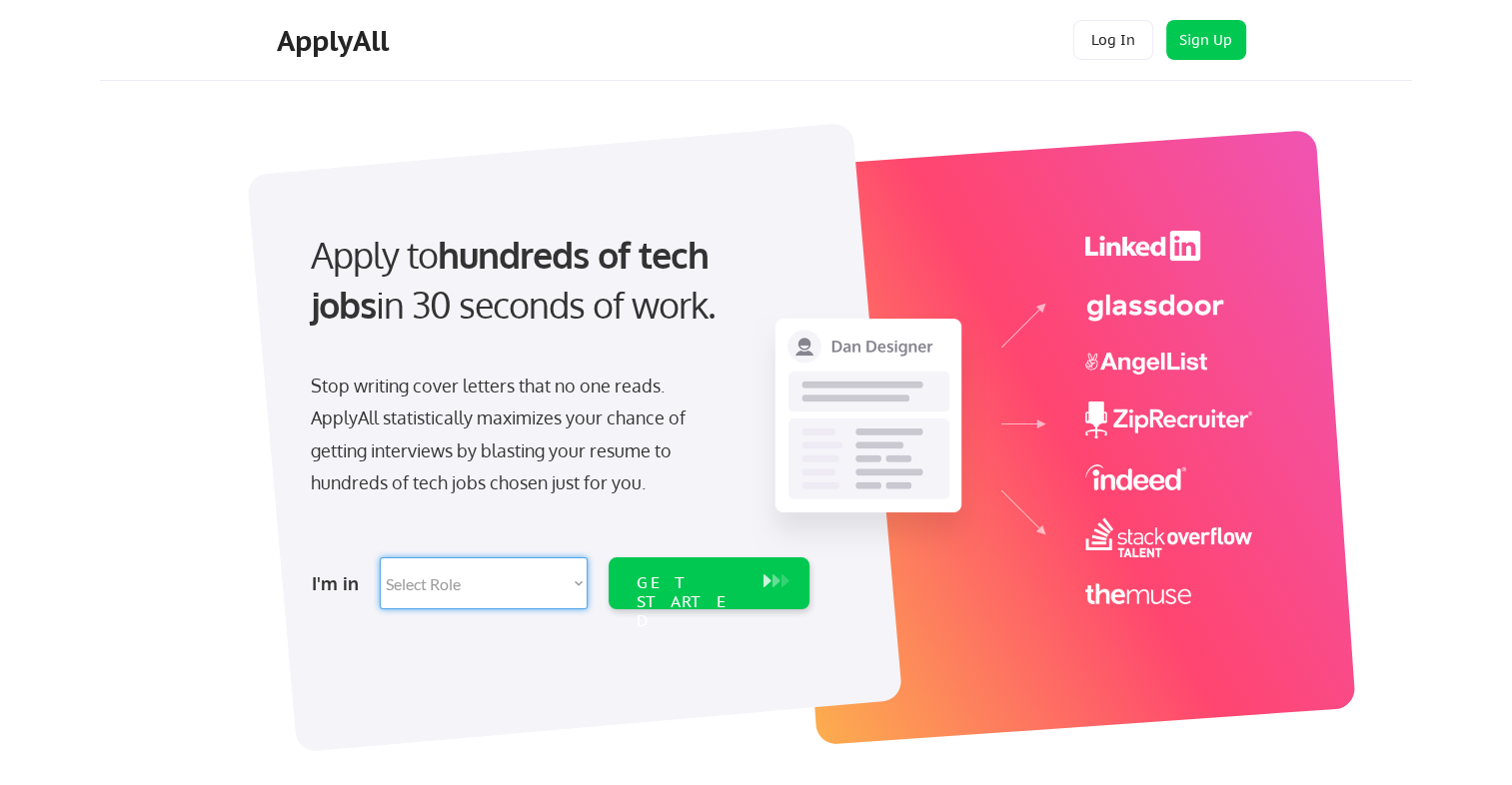 select on ""it_security"" 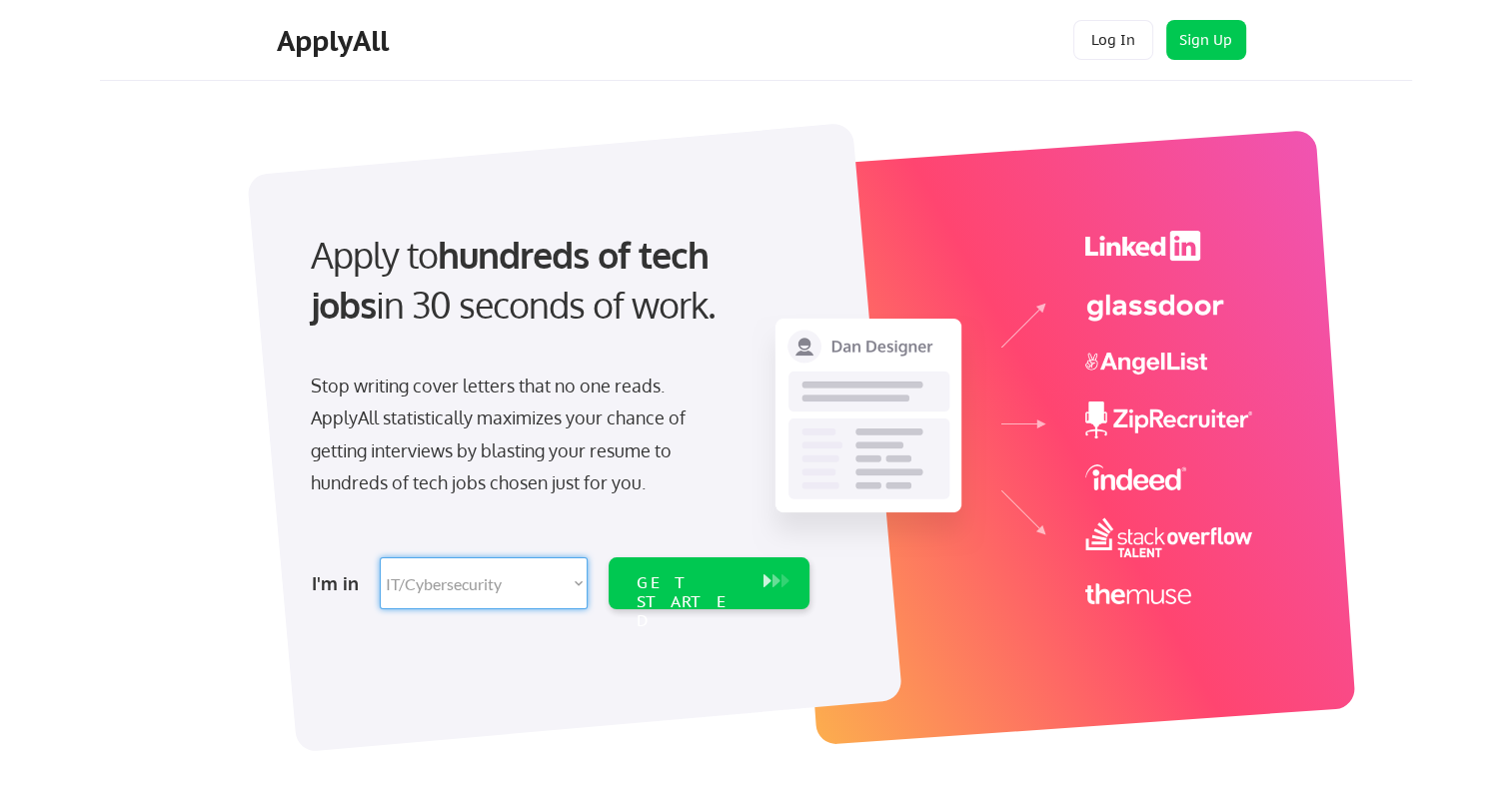 click on "Select Role Software Engineering Product Management Customer Success Sales UI/UX/Product Design Technical Project/Program Mgmt Marketing & Growth Data HR/Recruiting IT/Cybersecurity Tech Finance/Ops/Strategy Customer Support" at bounding box center [484, 583] 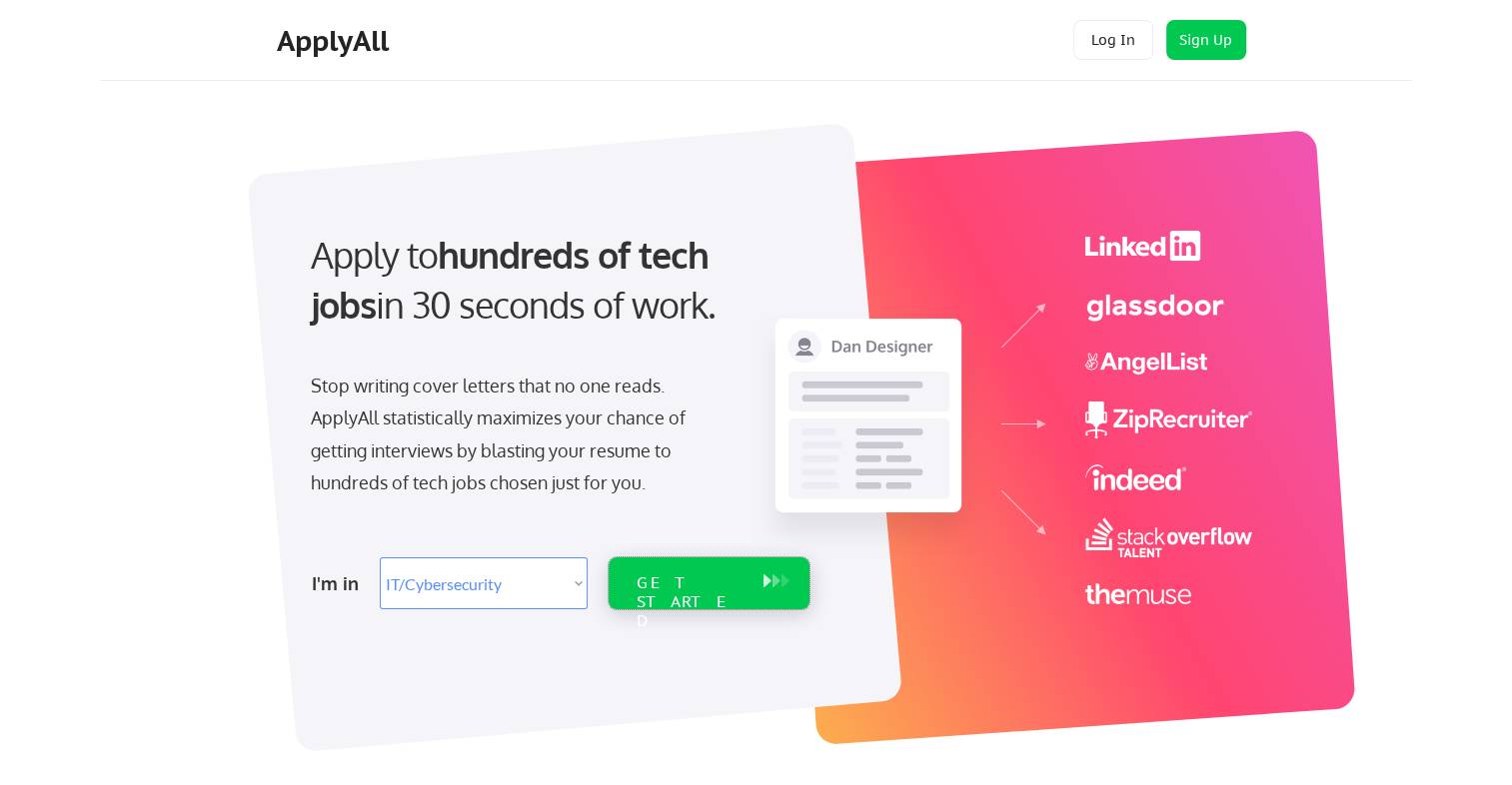 click on "GET STARTED" at bounding box center [690, 602] 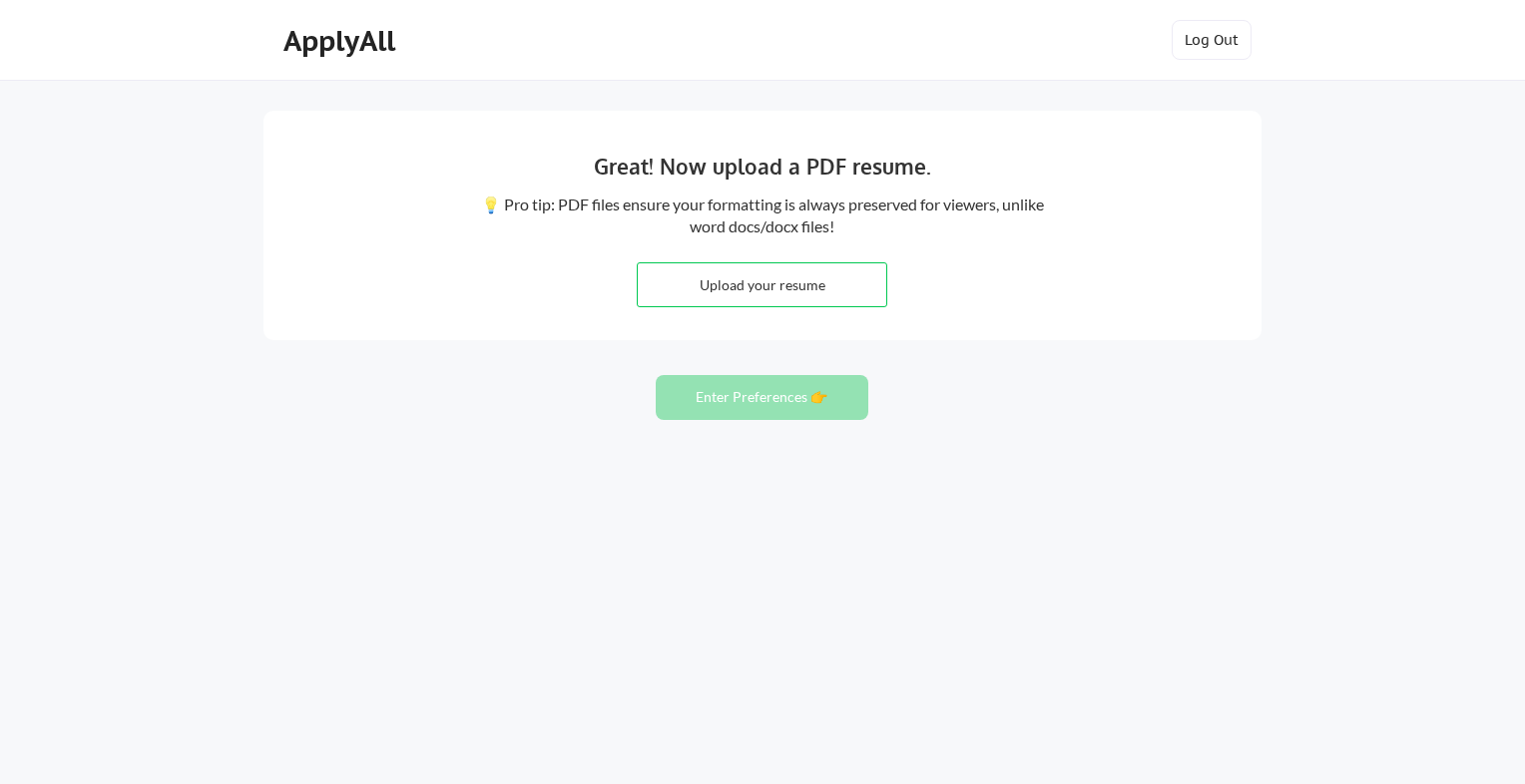 scroll, scrollTop: 0, scrollLeft: 0, axis: both 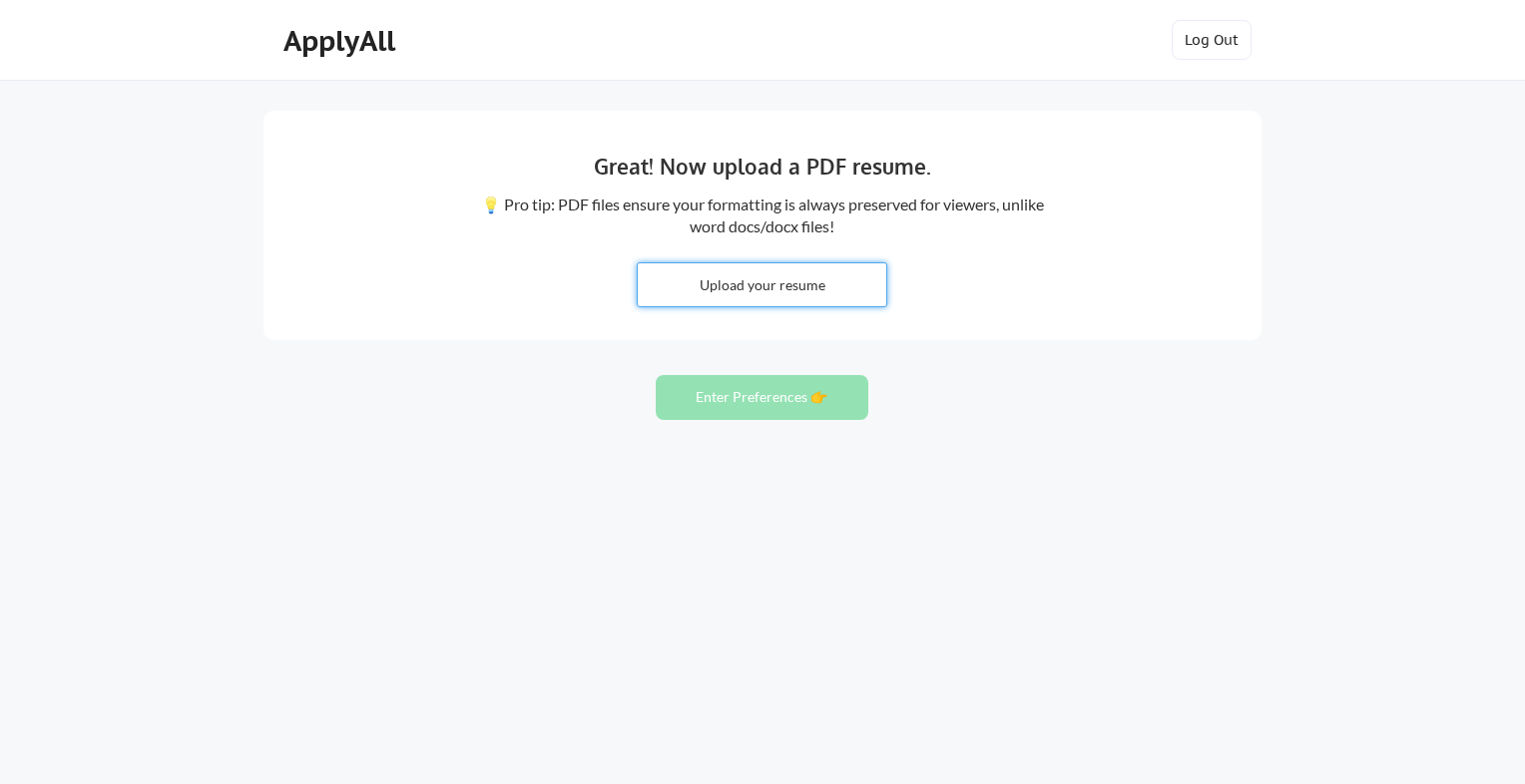 type on "C:\fakepath\Will Ceglar - Resume.pdf" 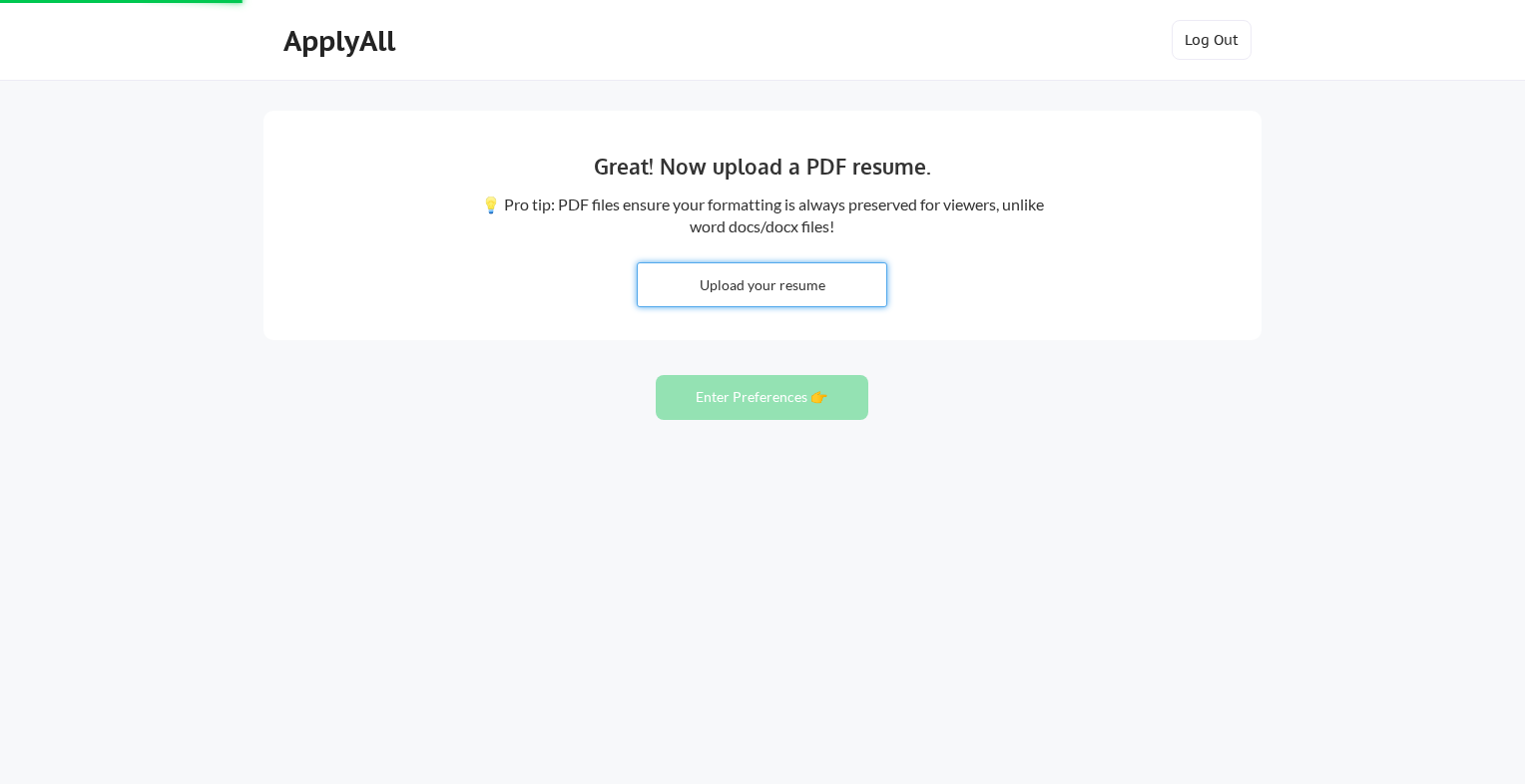 type 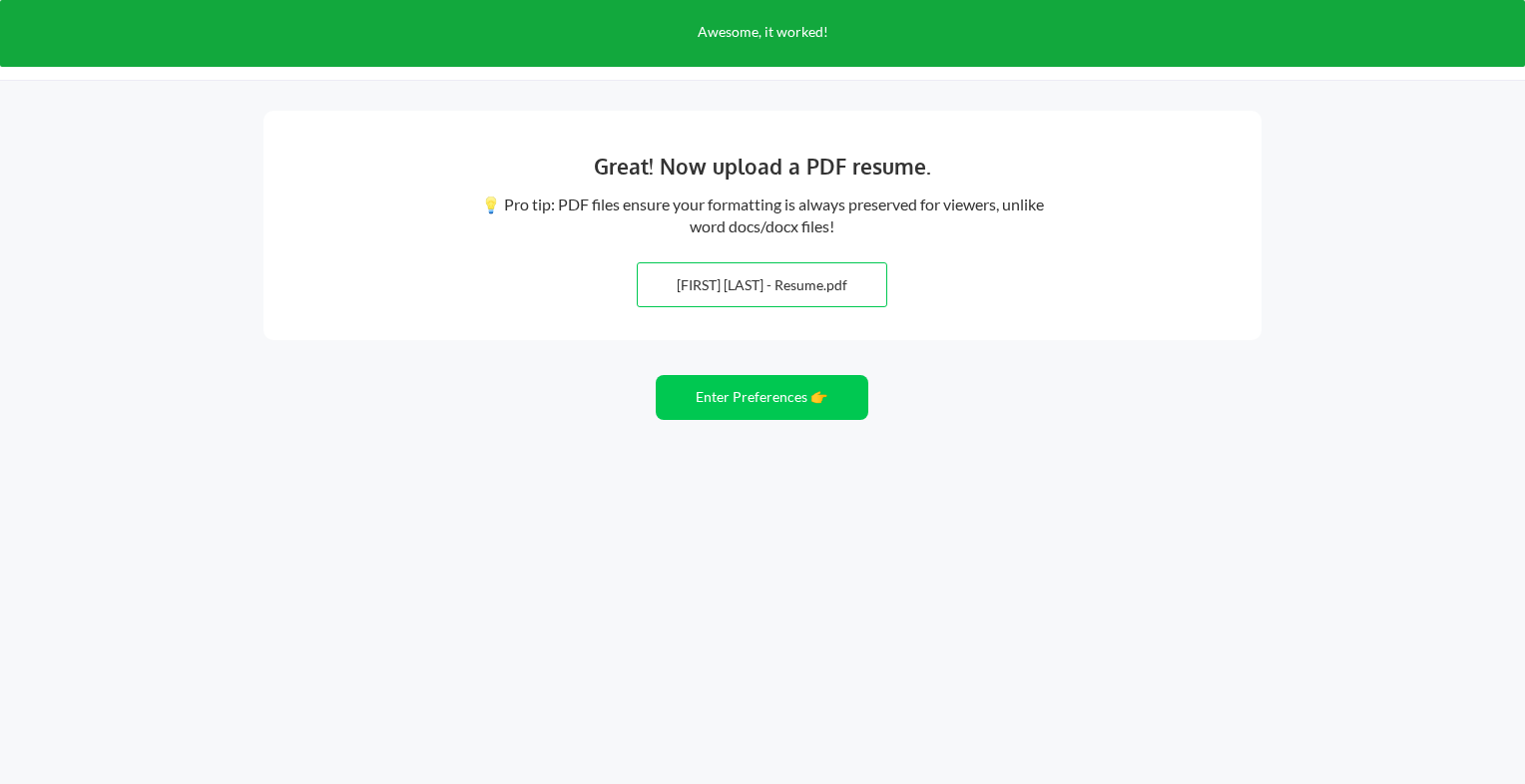 click on "Great! Now upload a PDF resume. 💡 Pro tip: PDF files ensure your formatting is always preserved for viewers, unlike word docs/docx files! Will%20Ceglar%20-%20Resume.pdf Enter Preferences  👉" at bounding box center [762, 392] 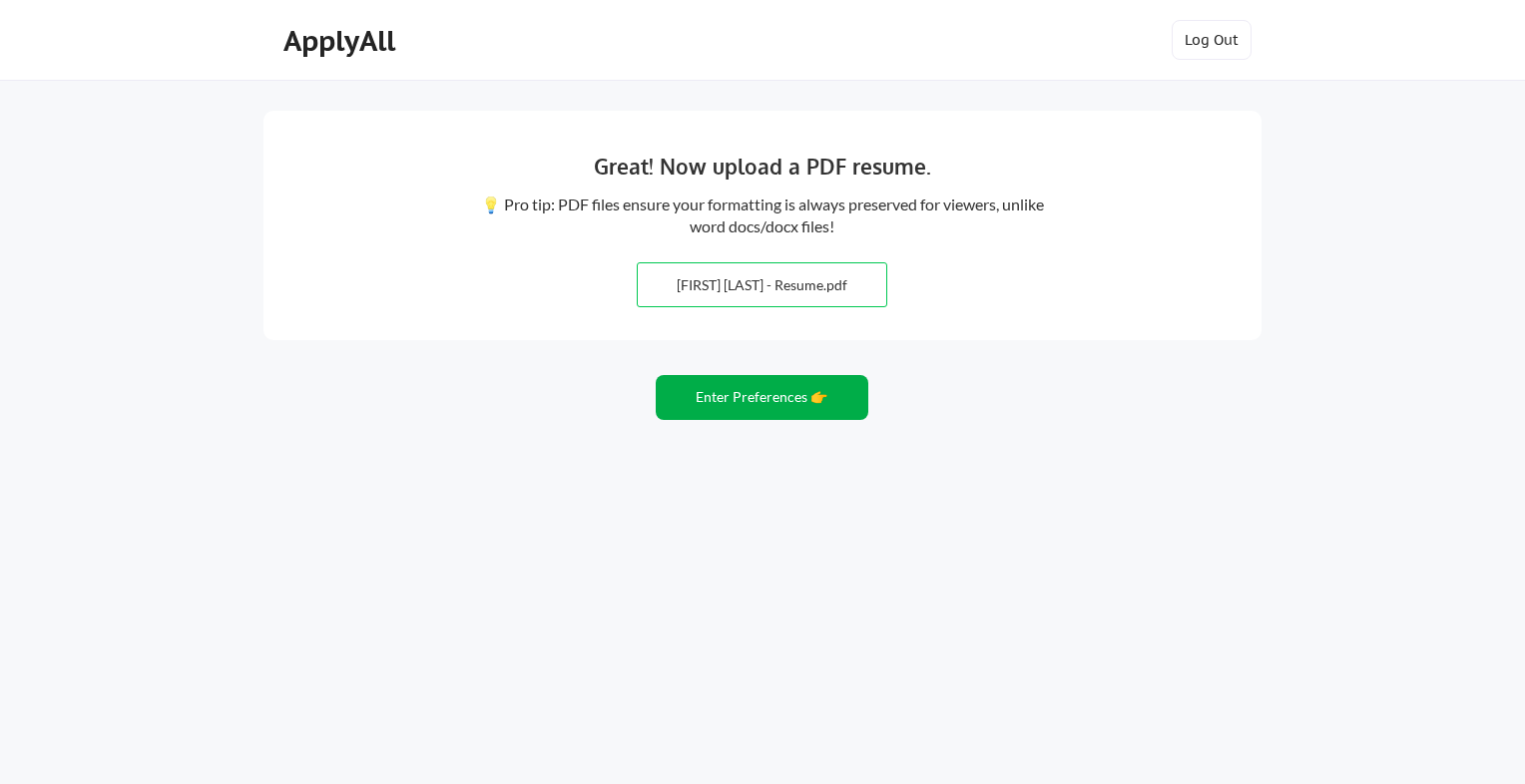 click on "Enter Preferences  👉" at bounding box center (762, 397) 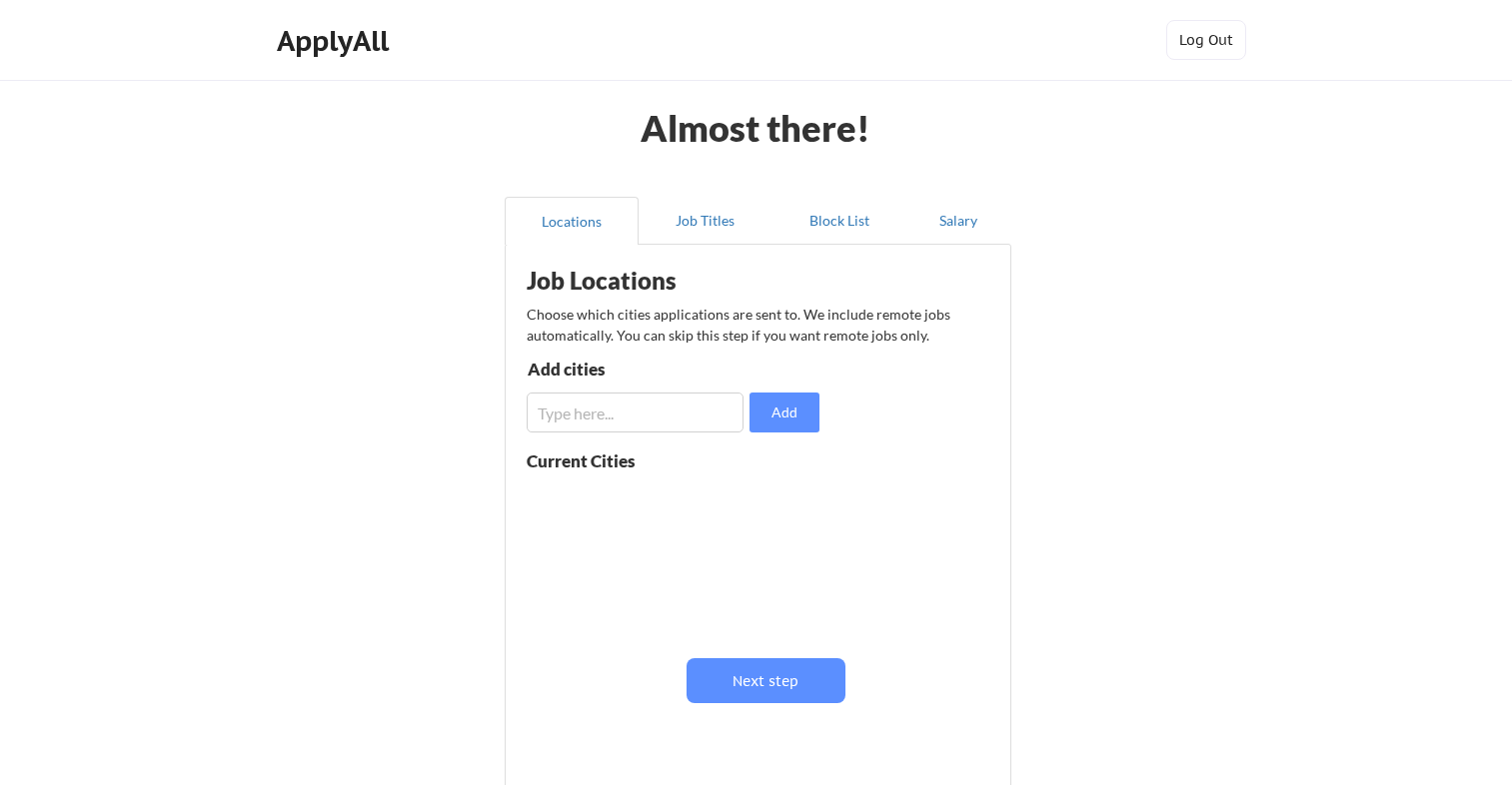 scroll, scrollTop: 0, scrollLeft: 0, axis: both 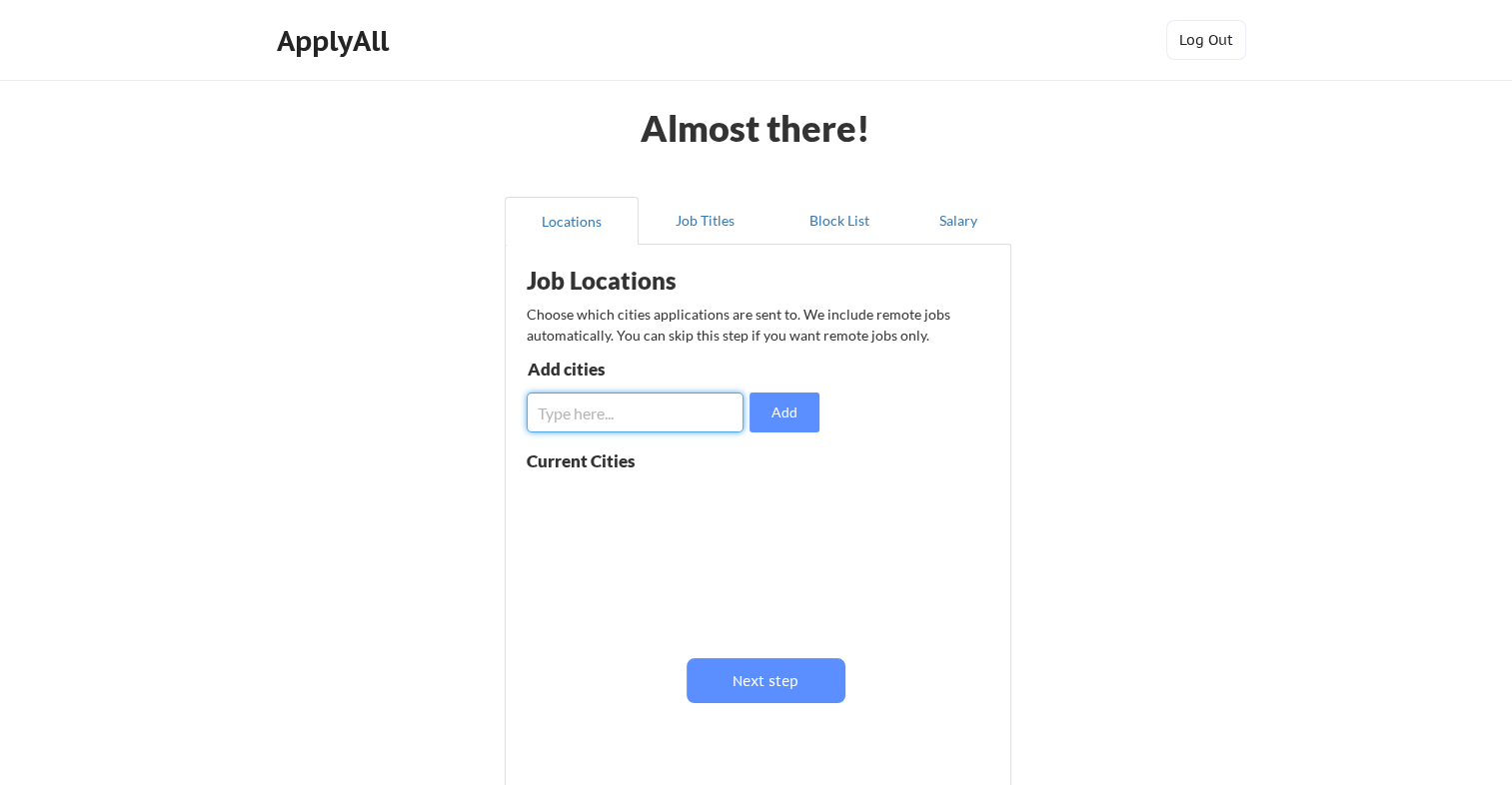 click at bounding box center (635, 412) 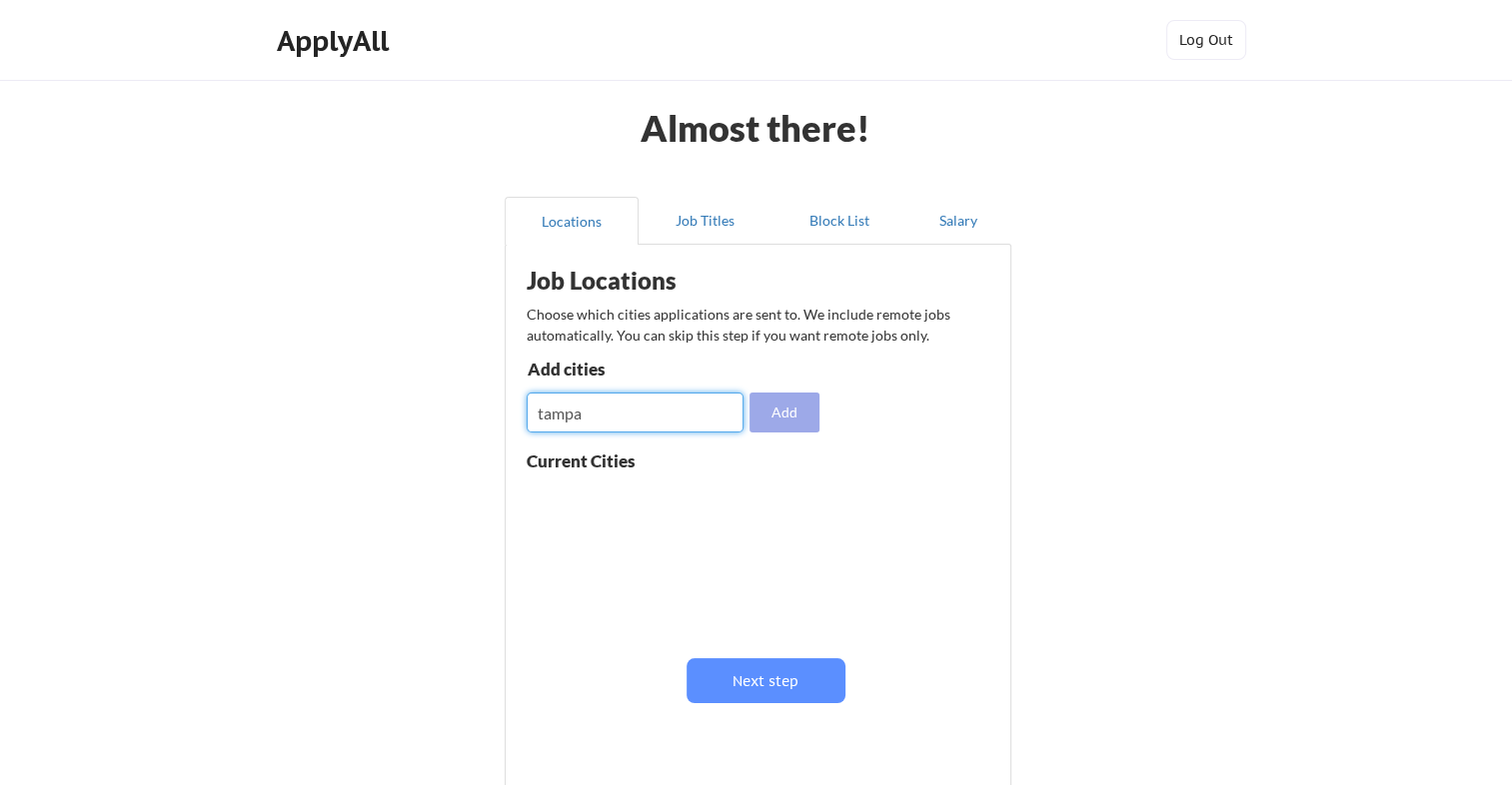 type on "tampa" 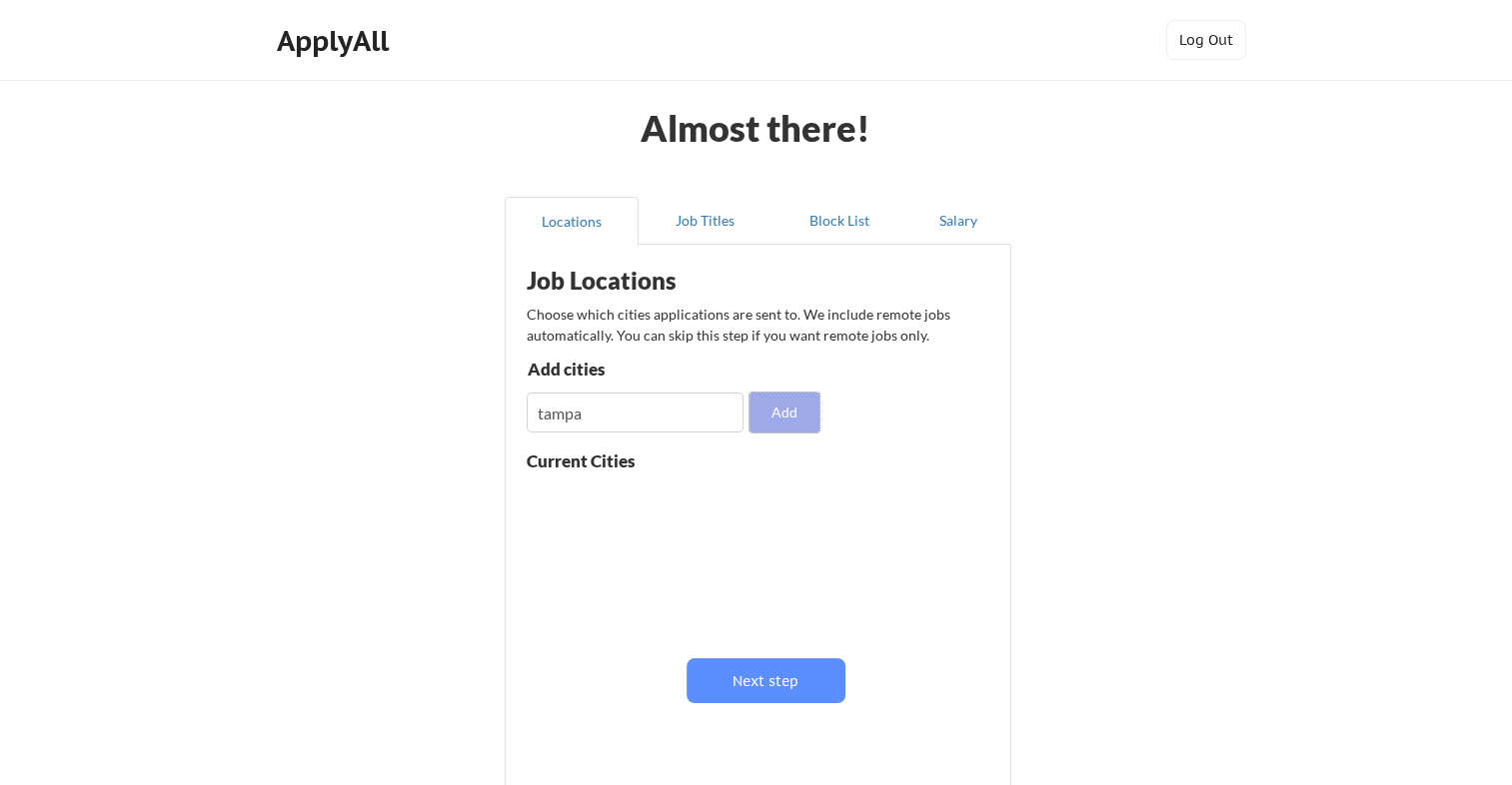 click on "Add" at bounding box center [784, 412] 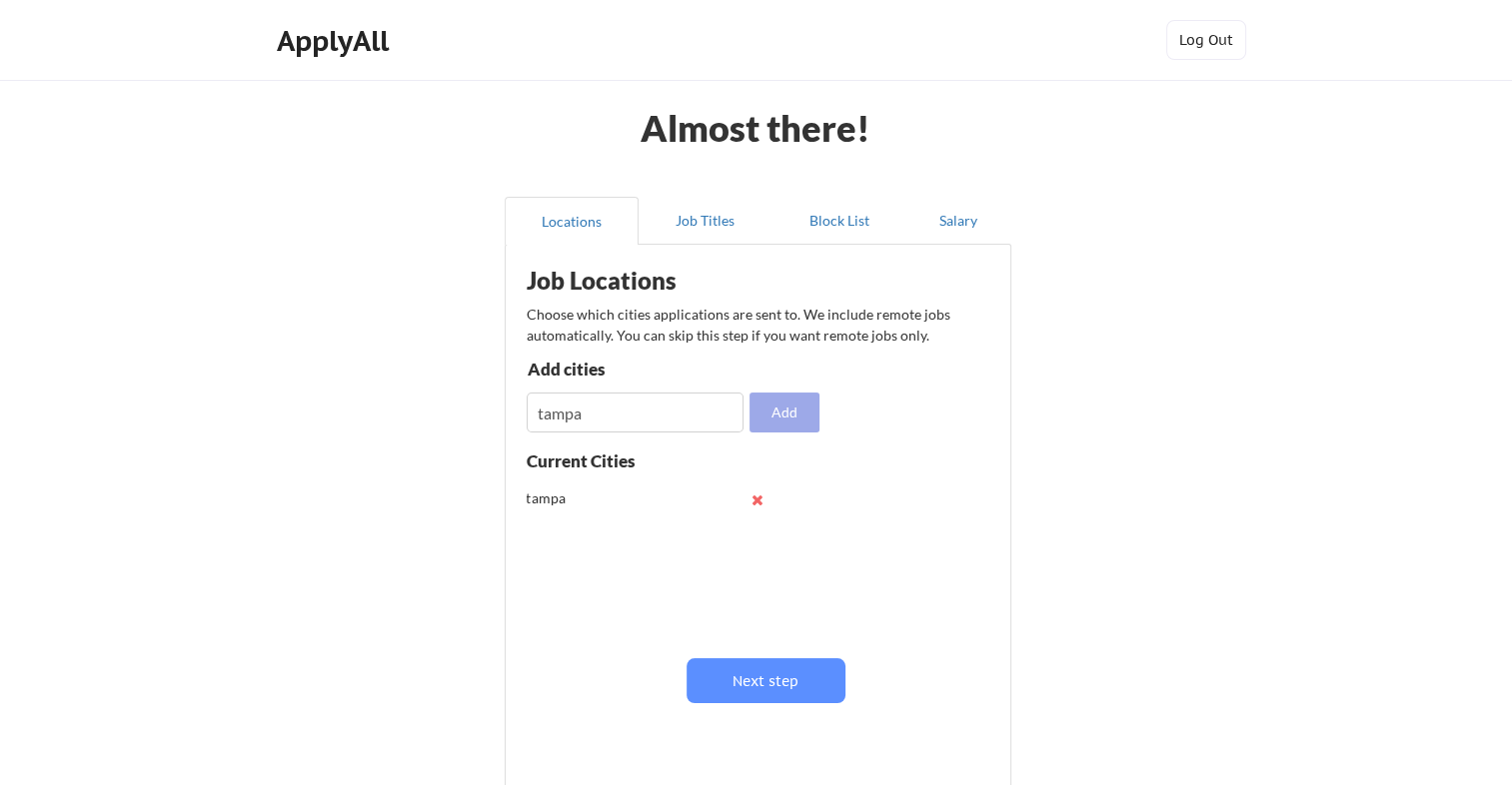 type 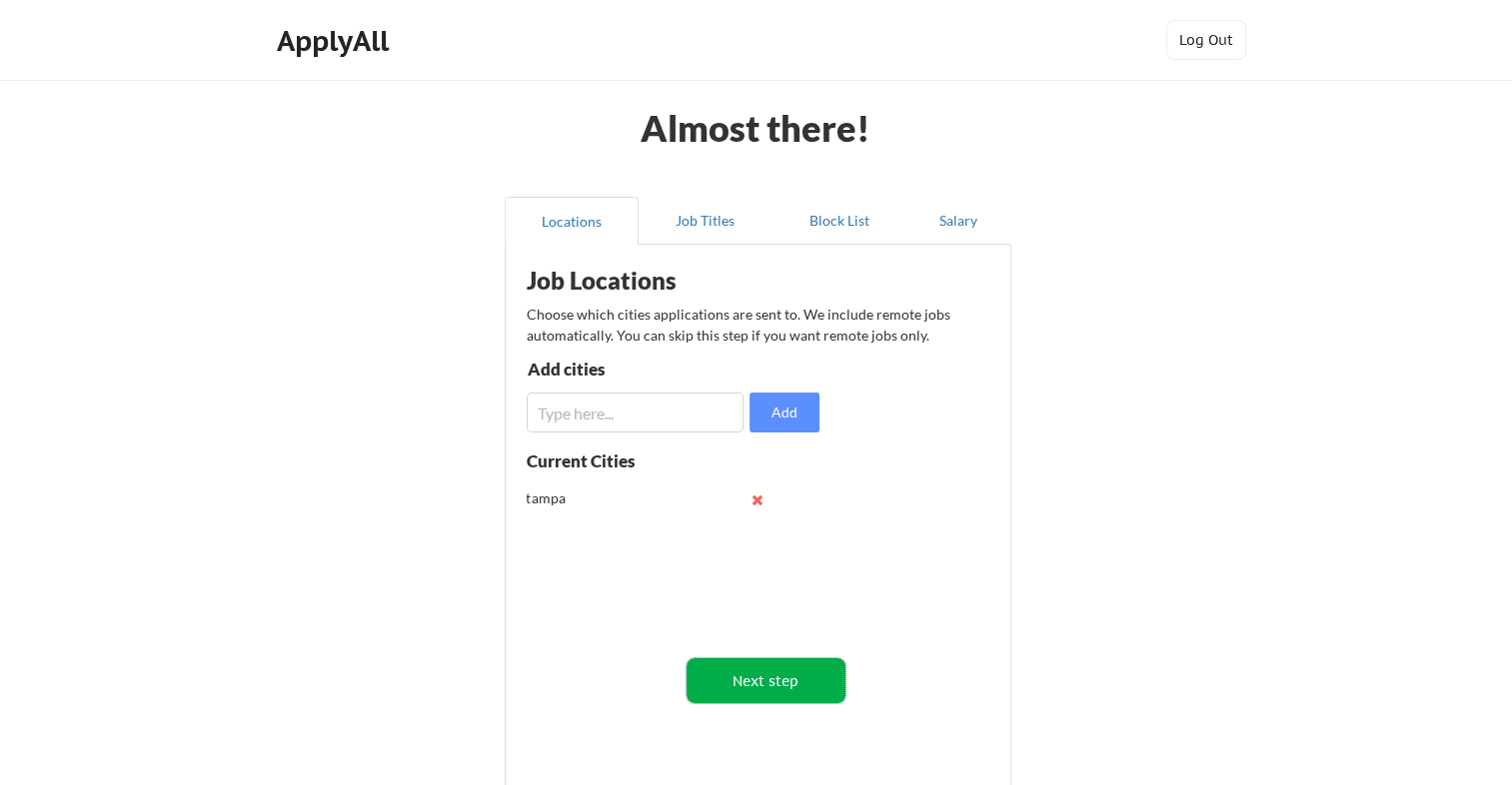 click on "Next step" at bounding box center [765, 680] 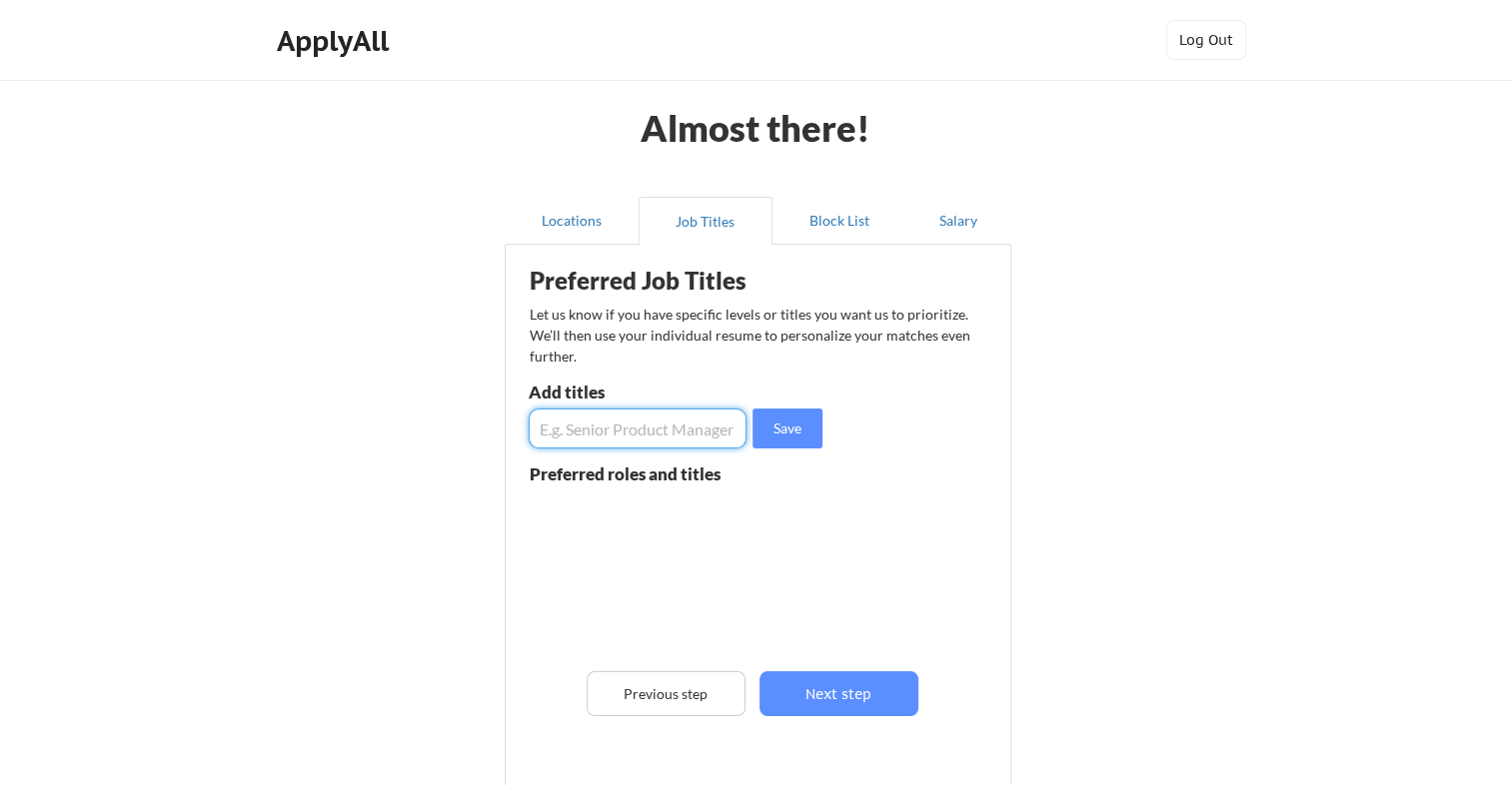 click at bounding box center [638, 428] 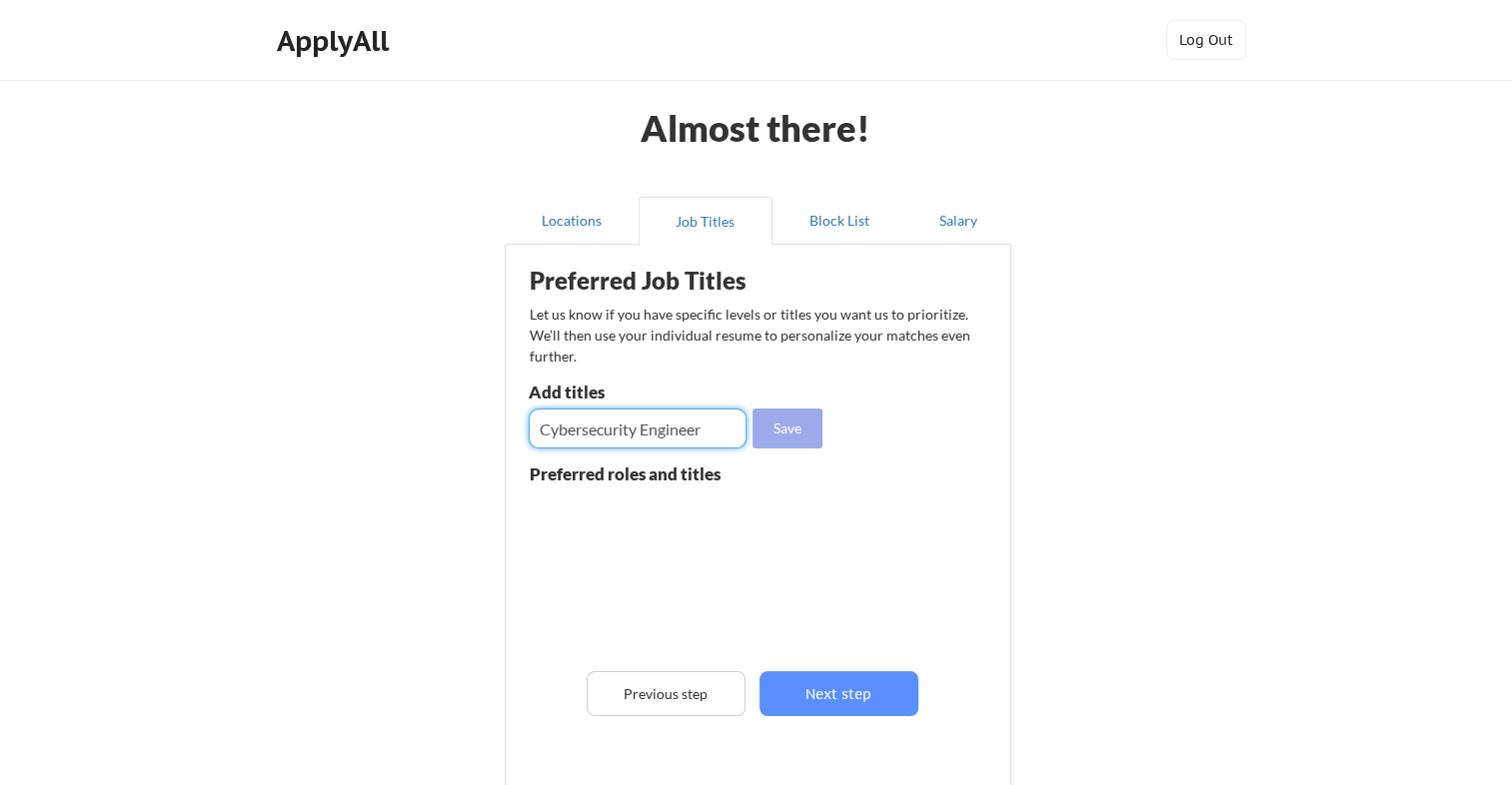 type on "Cybersecurity Engineer" 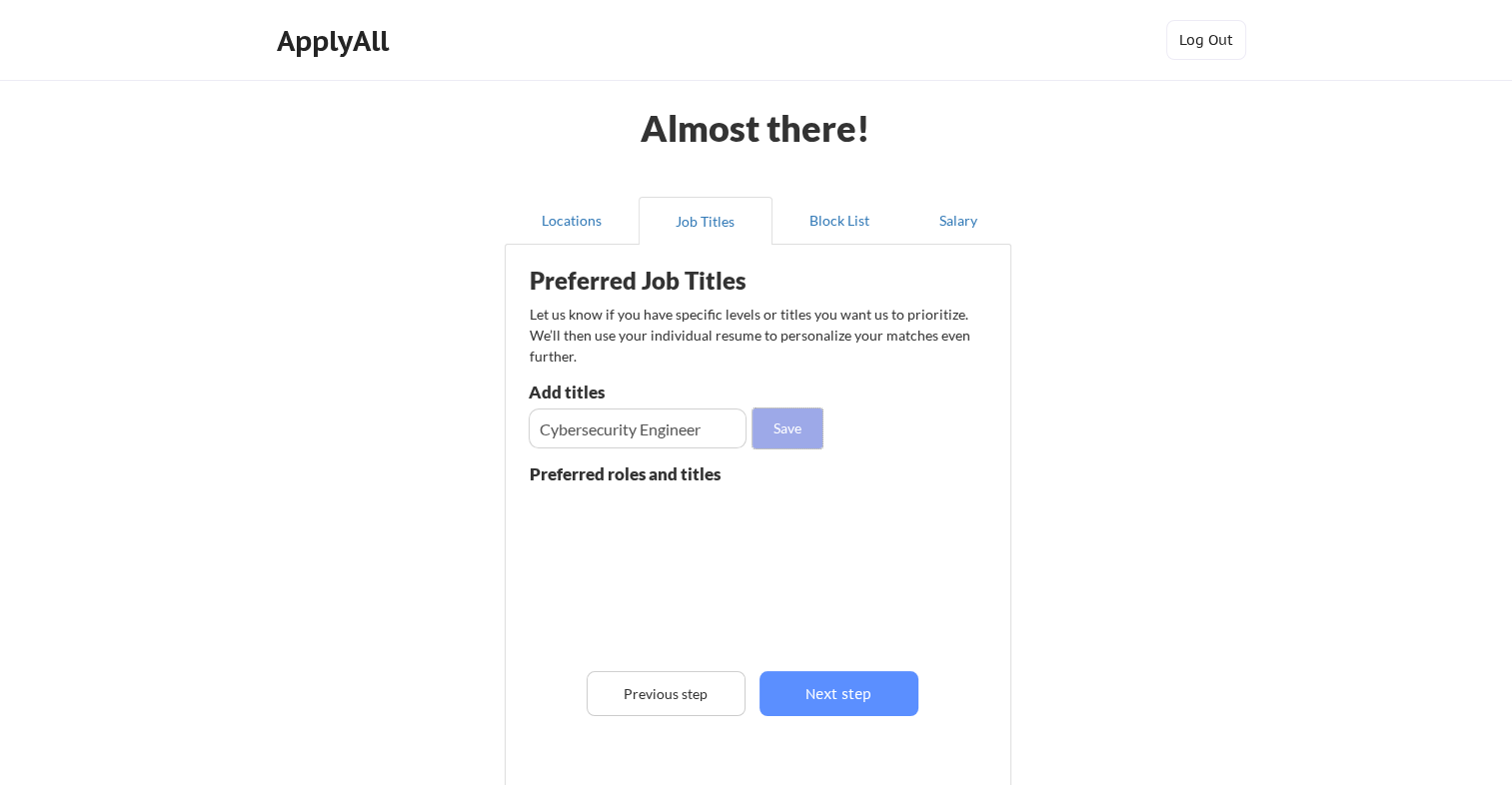 click on "Save" at bounding box center (787, 428) 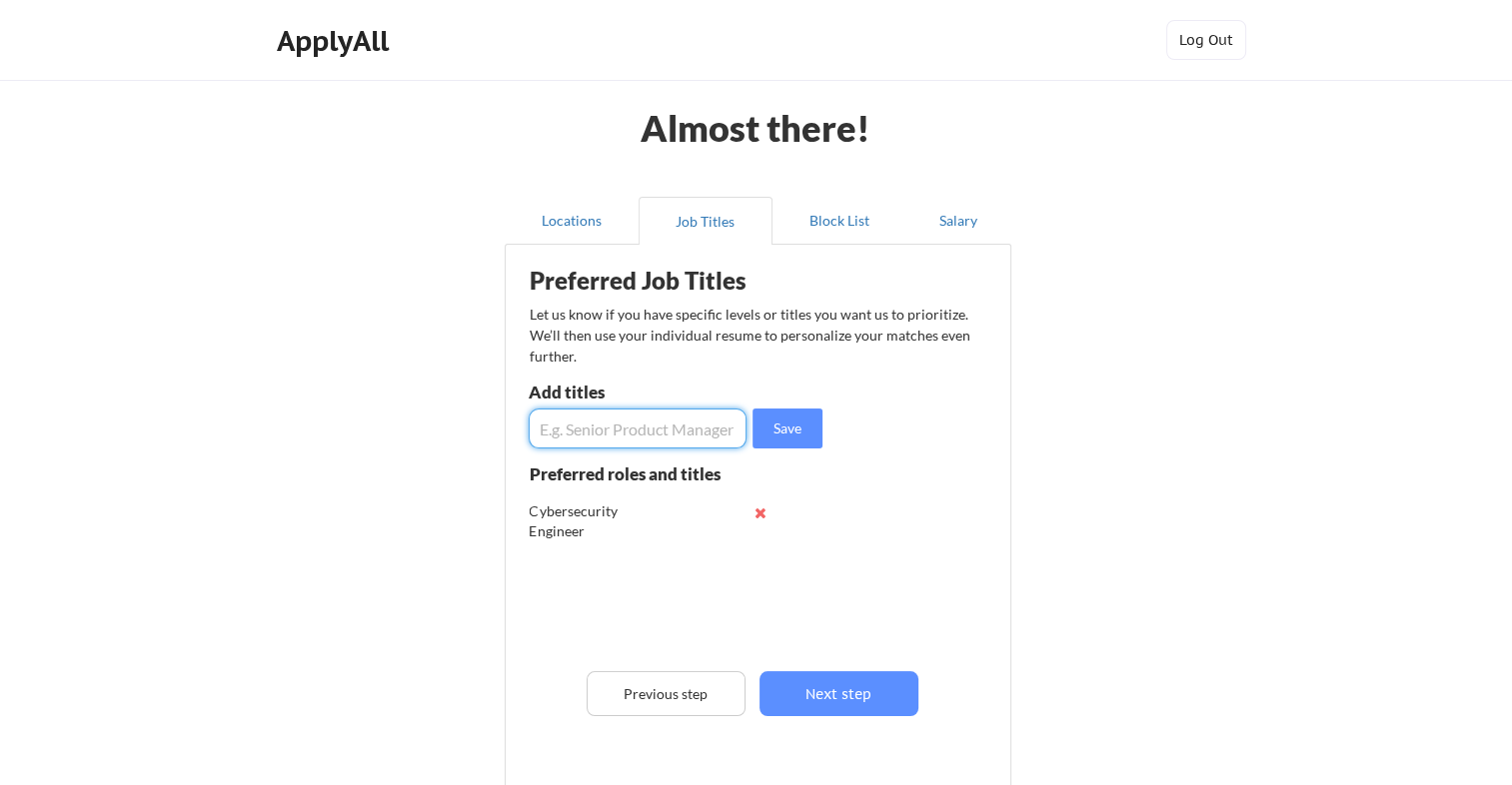 click at bounding box center (638, 428) 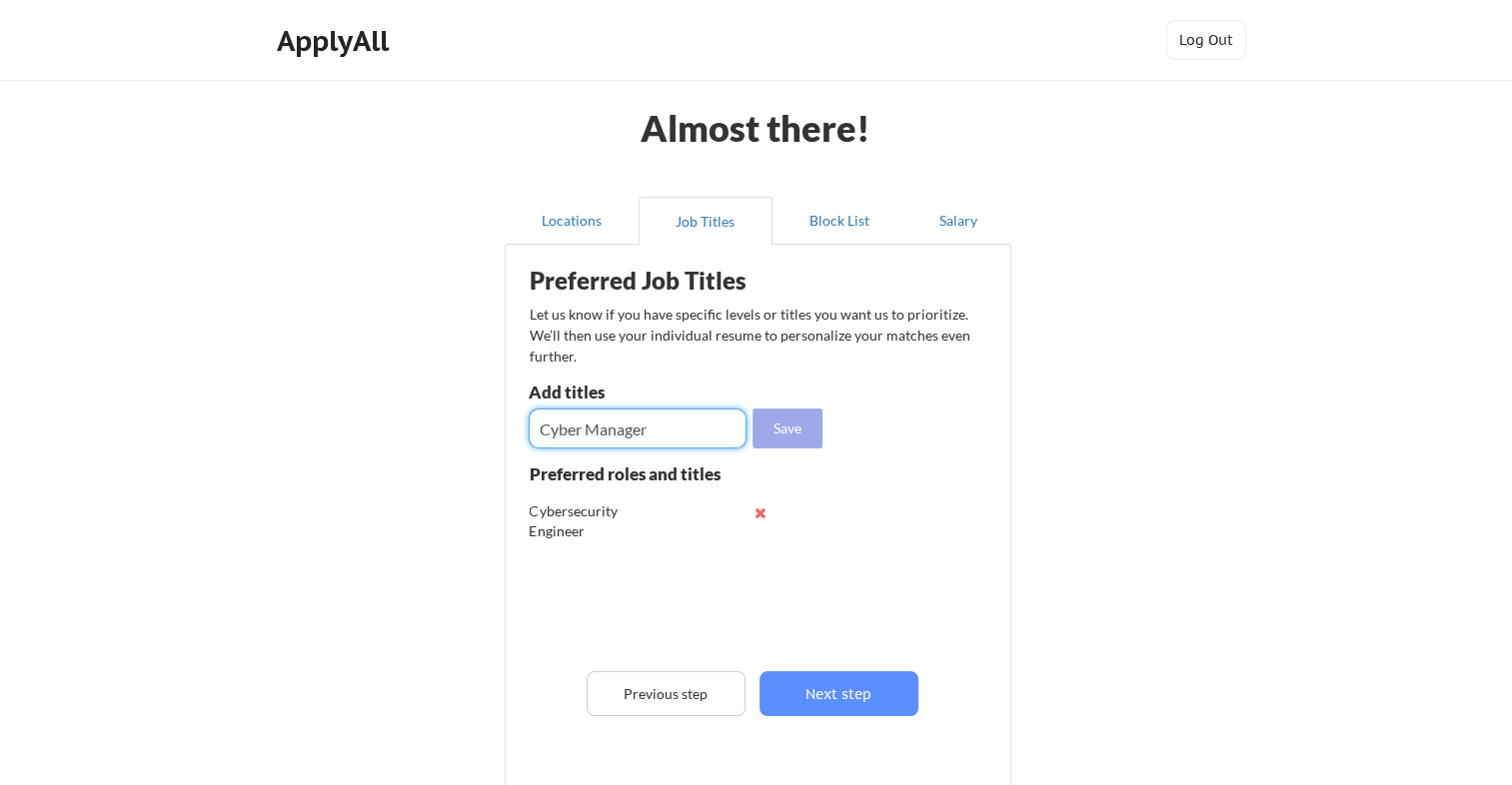 type on "Cyber Manager" 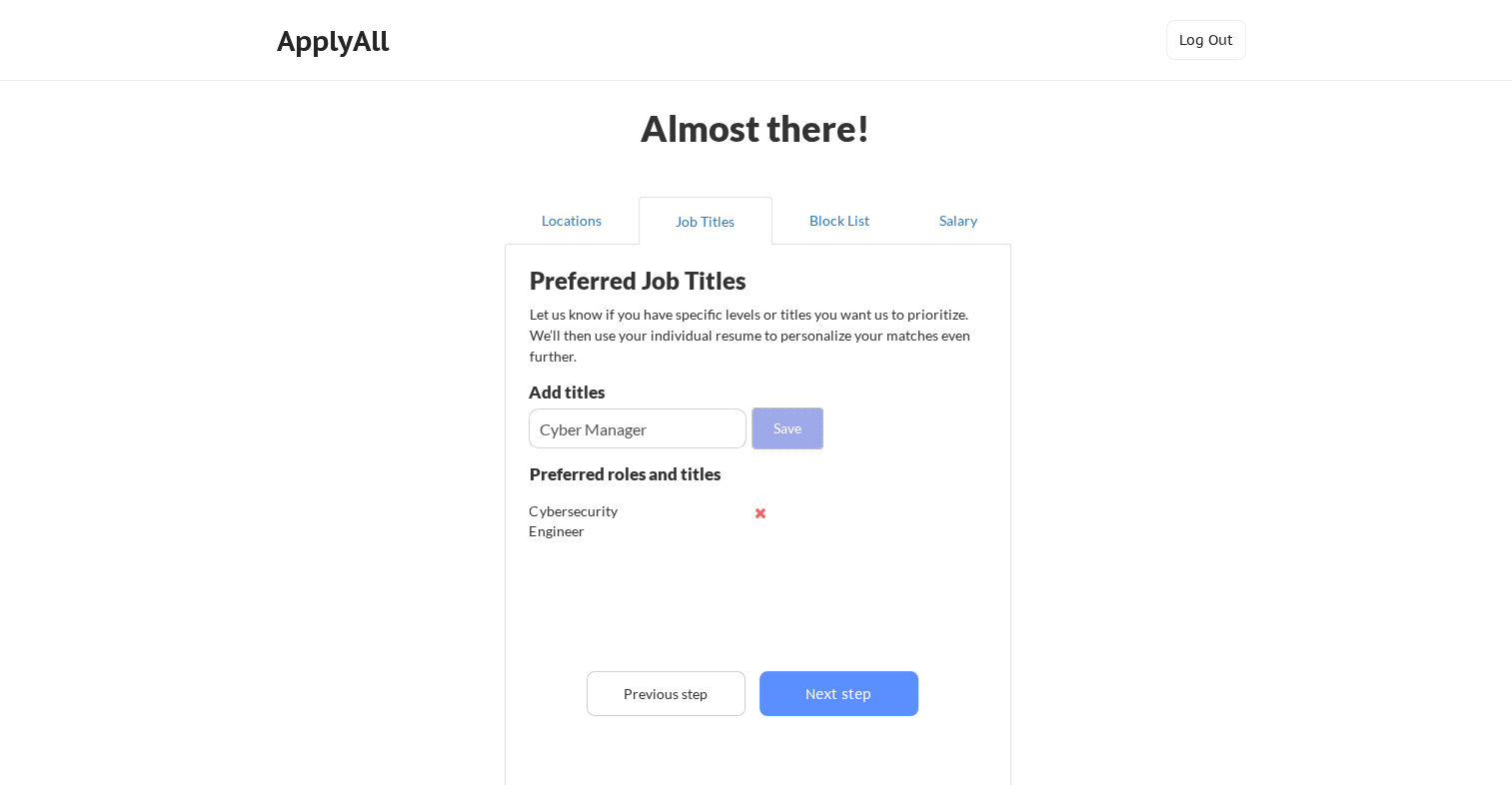click on "Save" at bounding box center [787, 428] 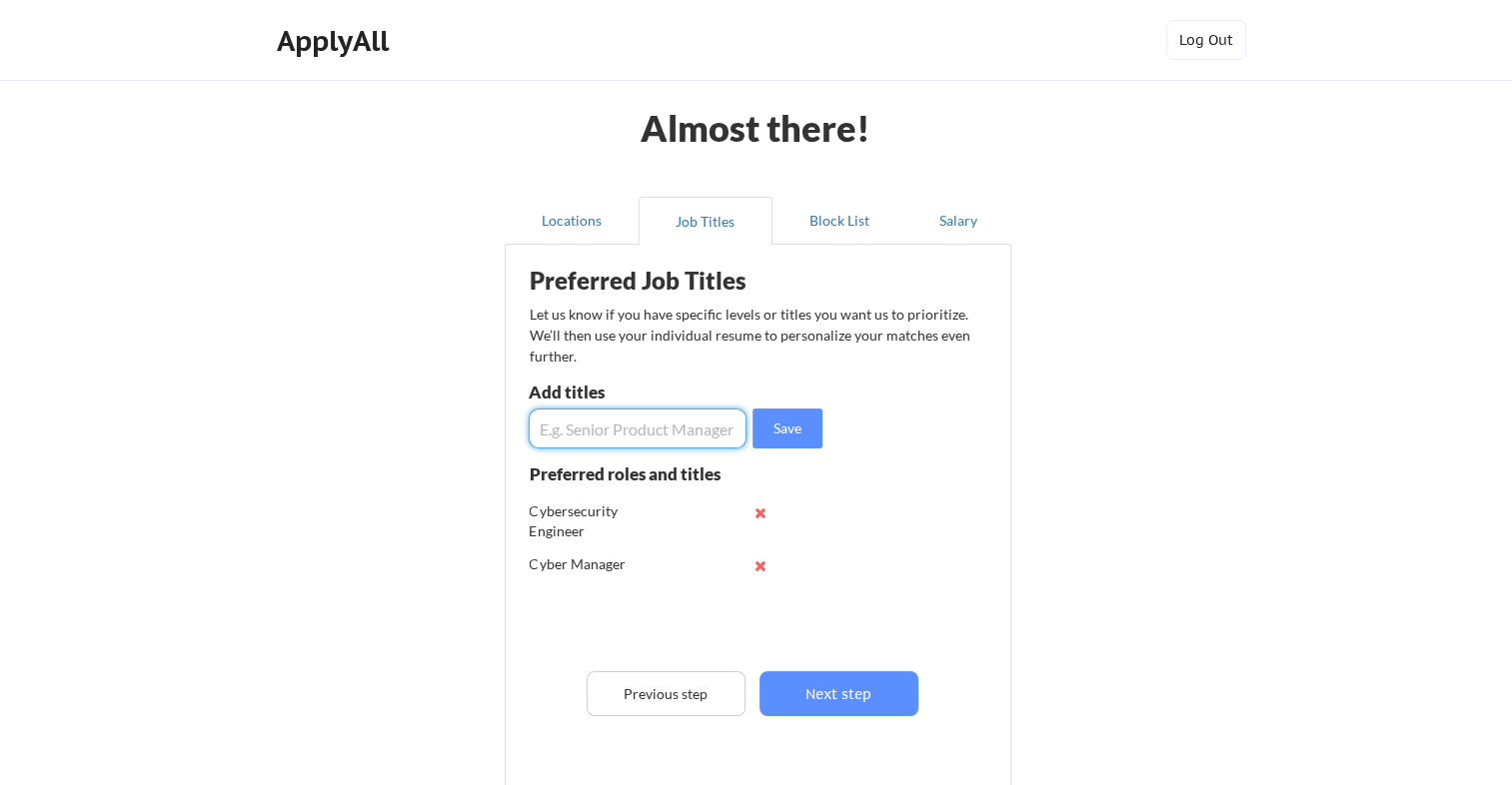 click at bounding box center [638, 428] 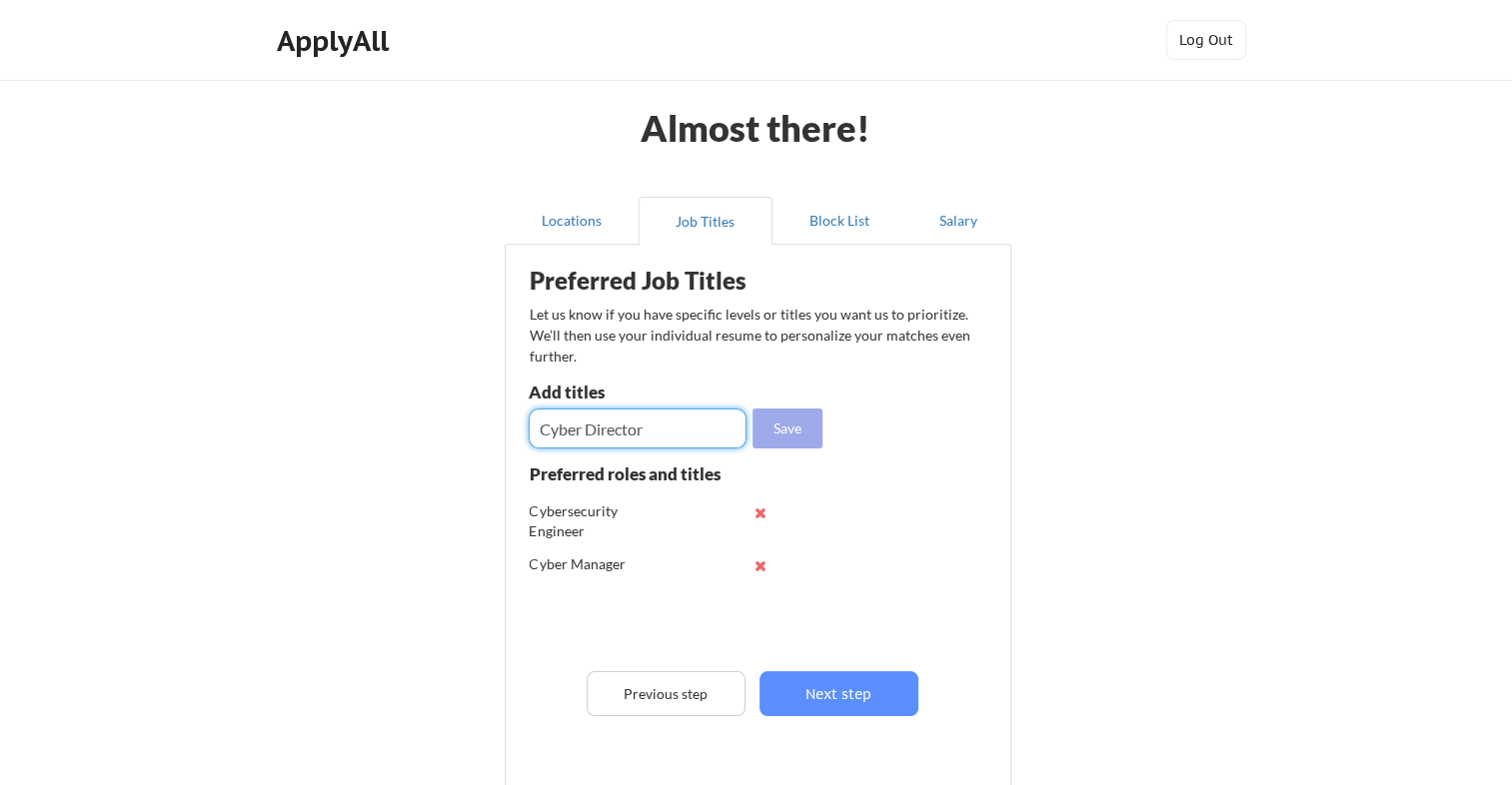 type on "Cyber Director" 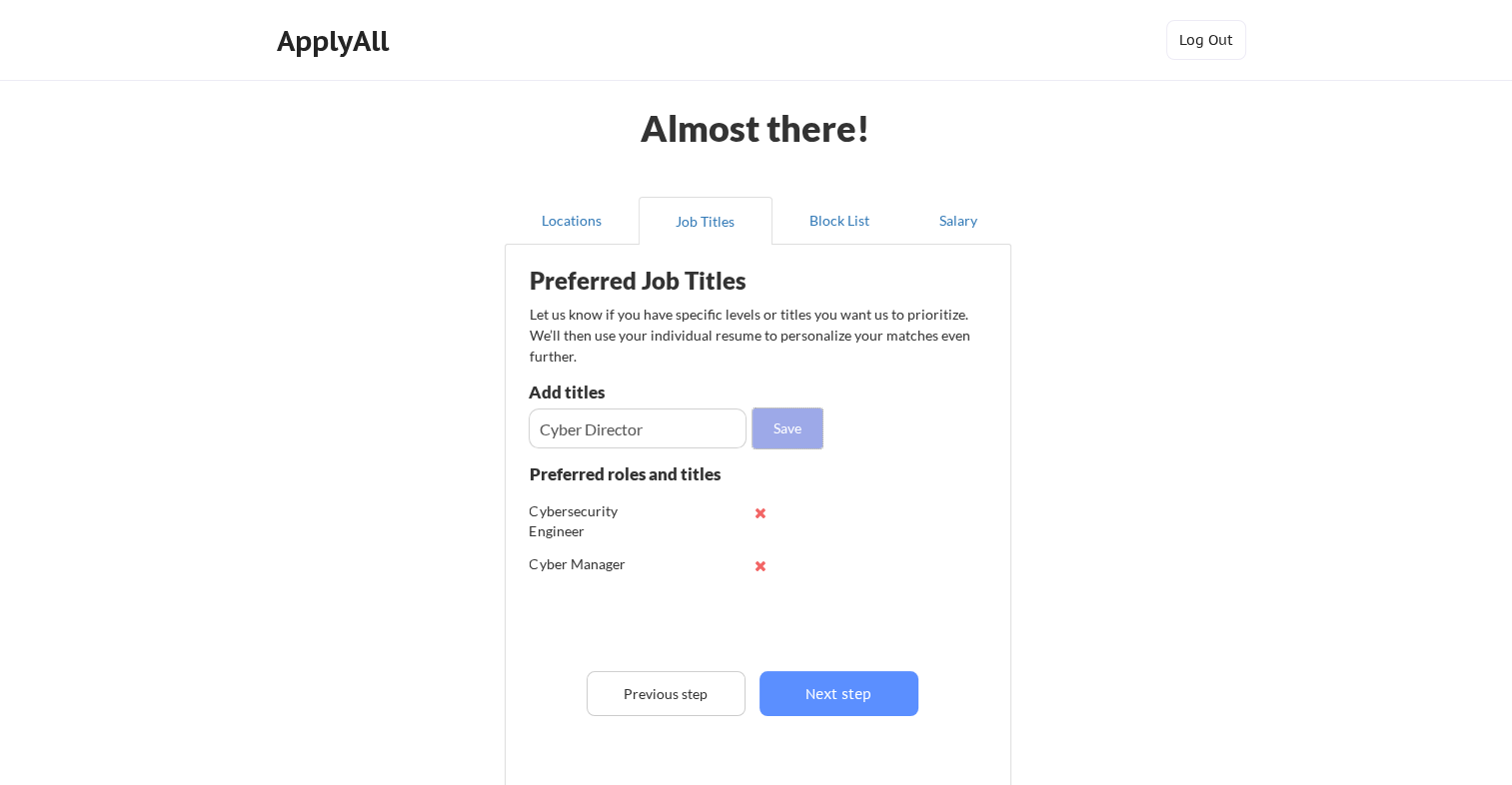 click on "Save" at bounding box center (787, 428) 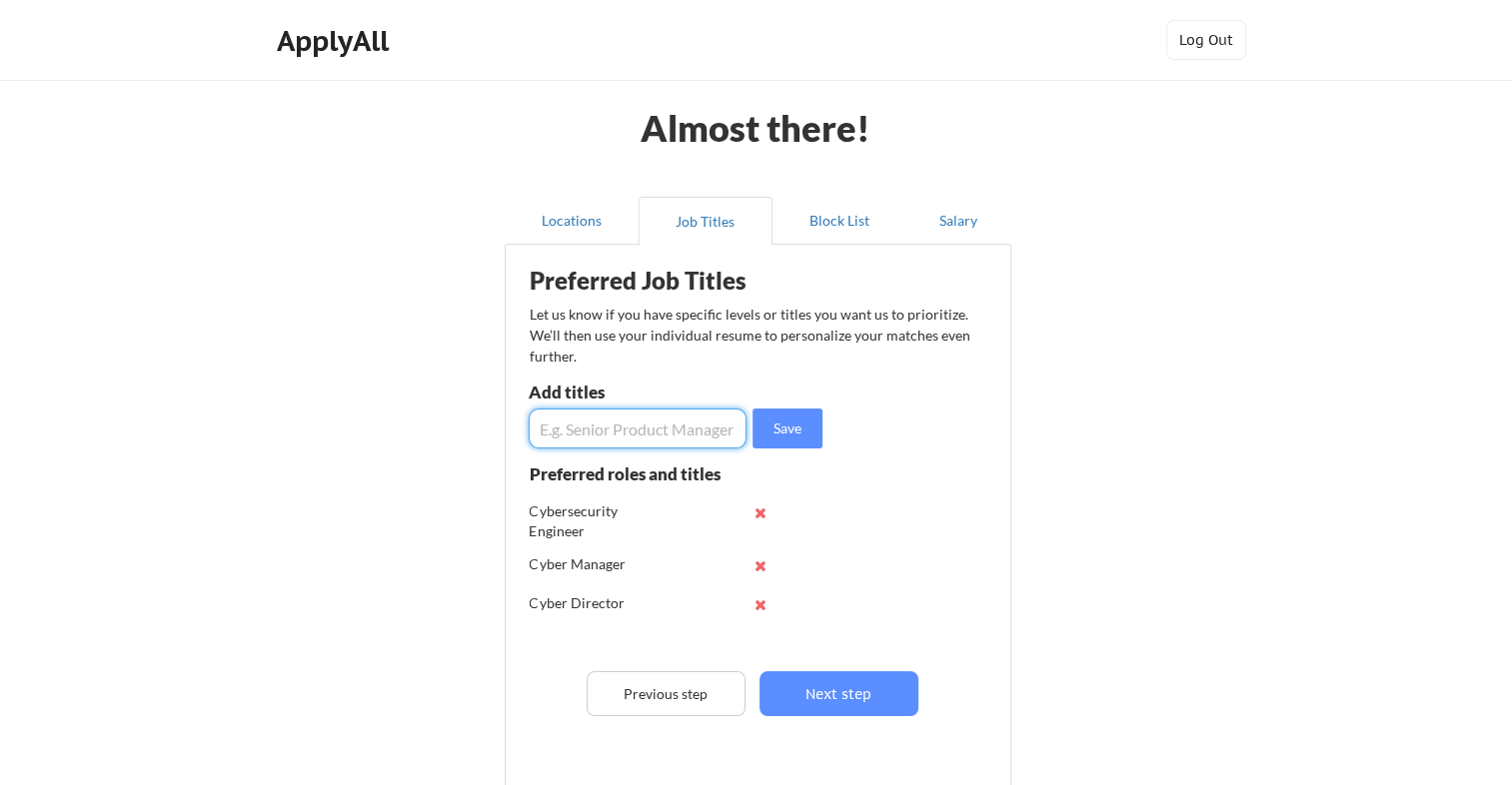 click at bounding box center (638, 428) 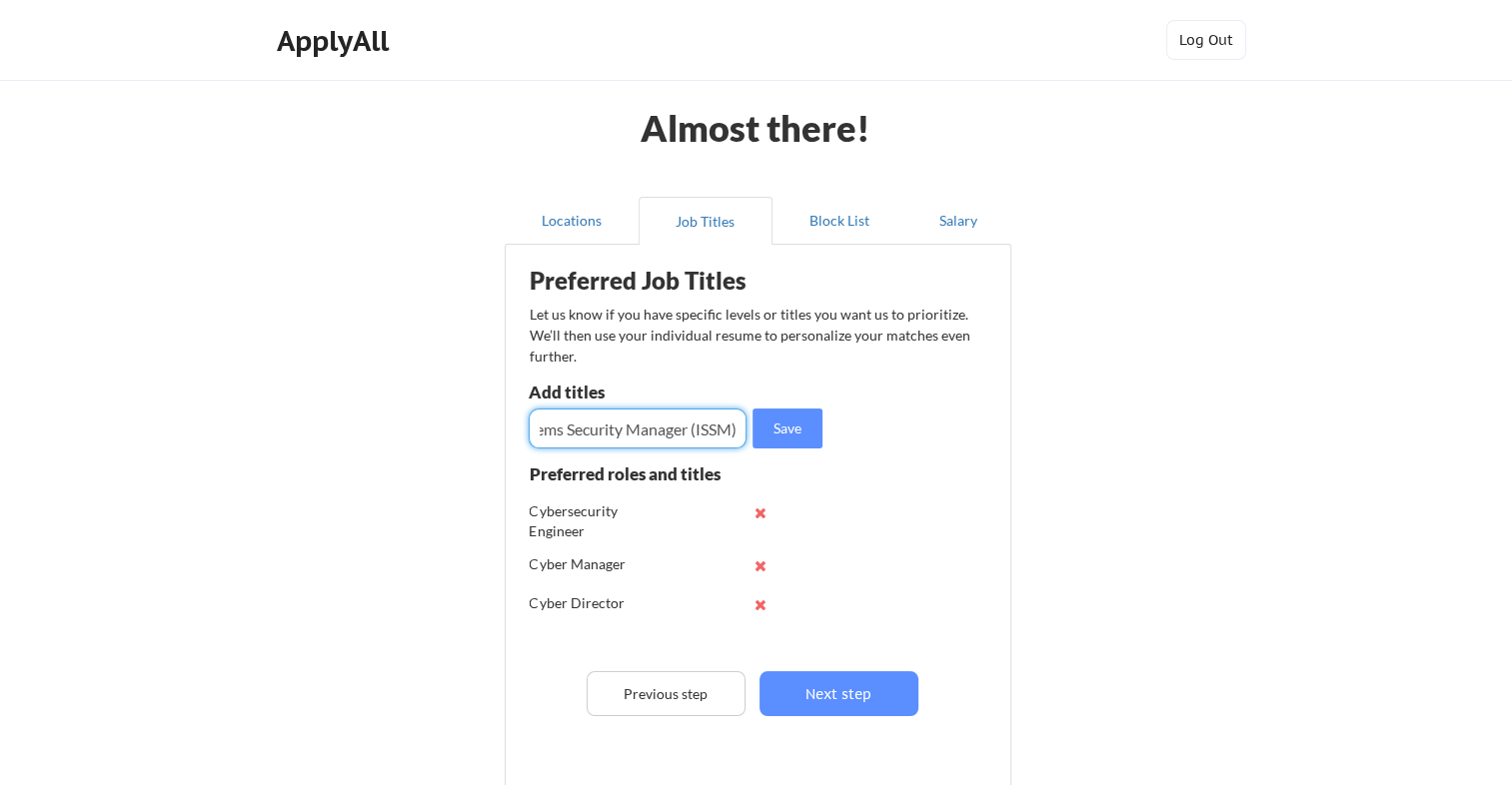 scroll, scrollTop: 0, scrollLeft: 124, axis: horizontal 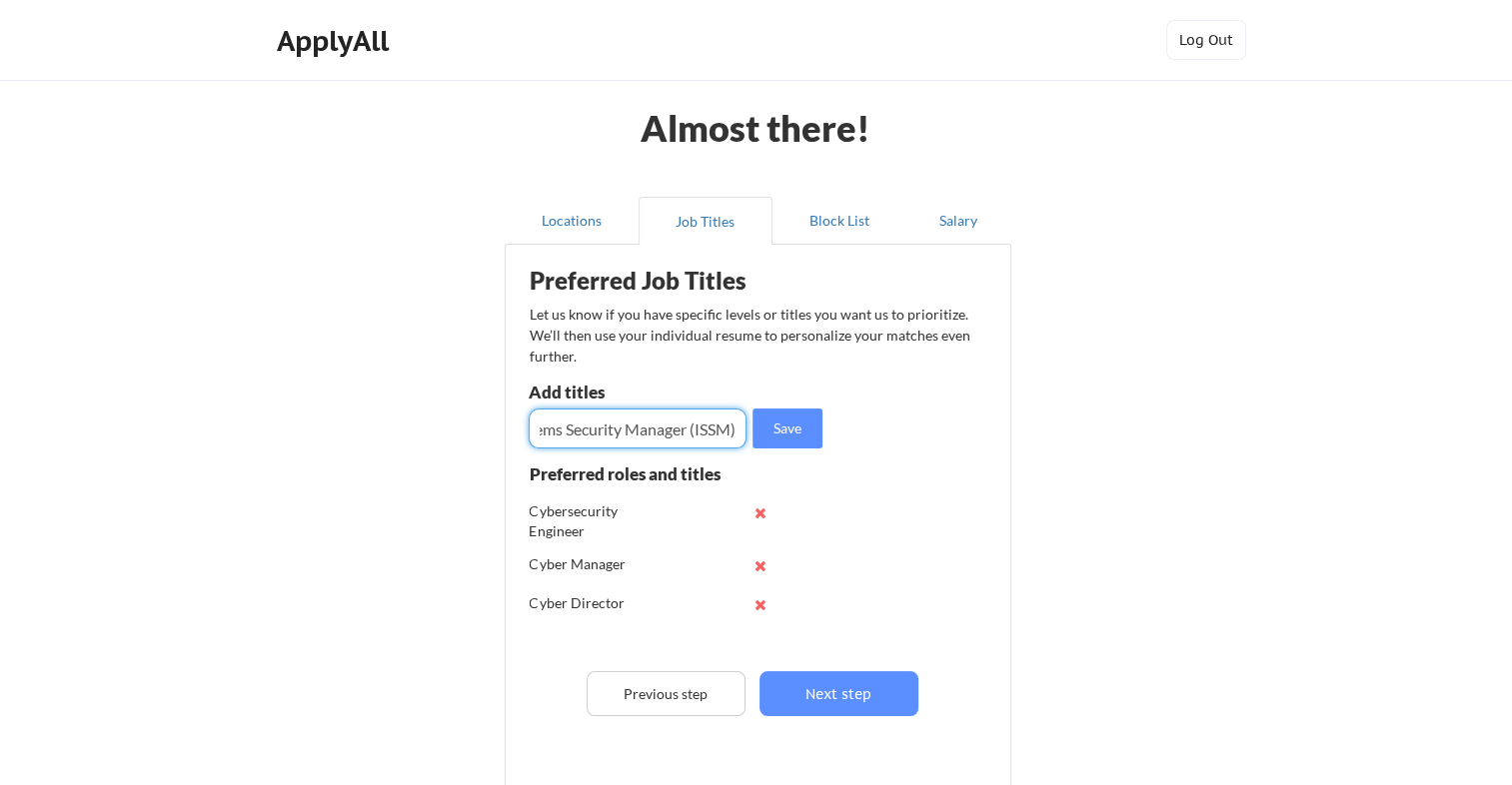 drag, startPoint x: 567, startPoint y: 431, endPoint x: 540, endPoint y: 425, distance: 27.658633 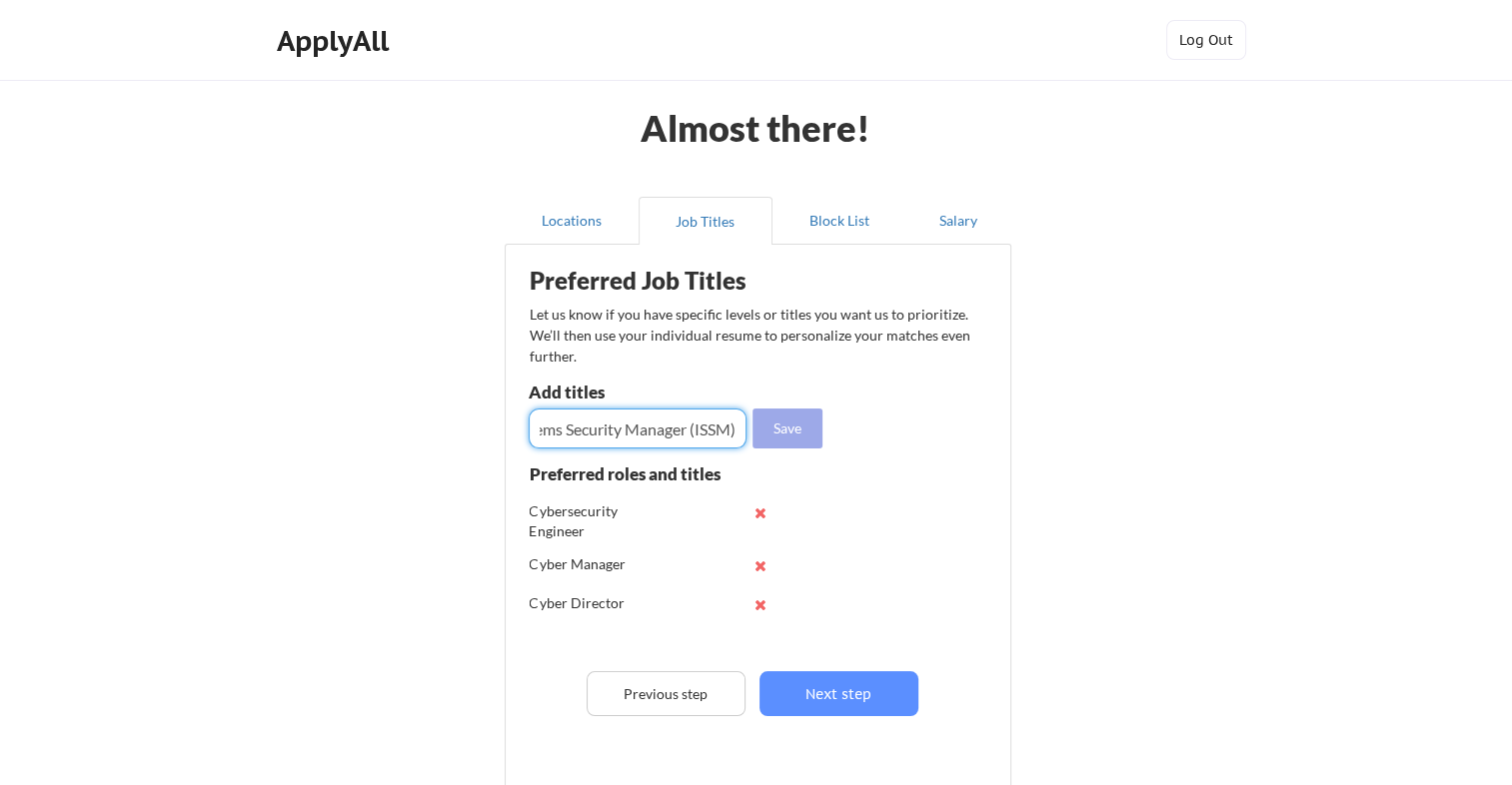 type on "Information Systems Security Manager (ISSM)" 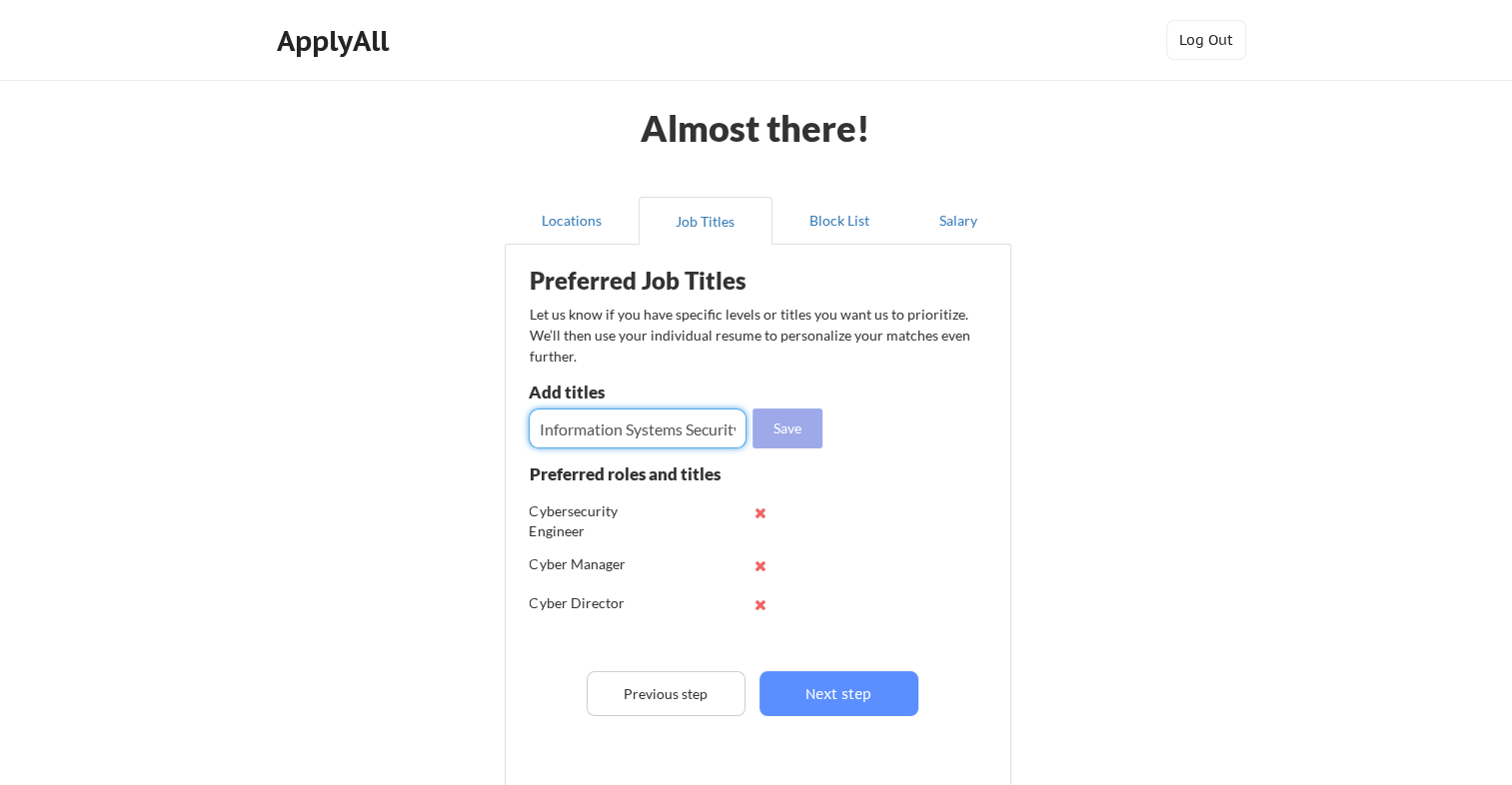 click on "Save" at bounding box center (787, 428) 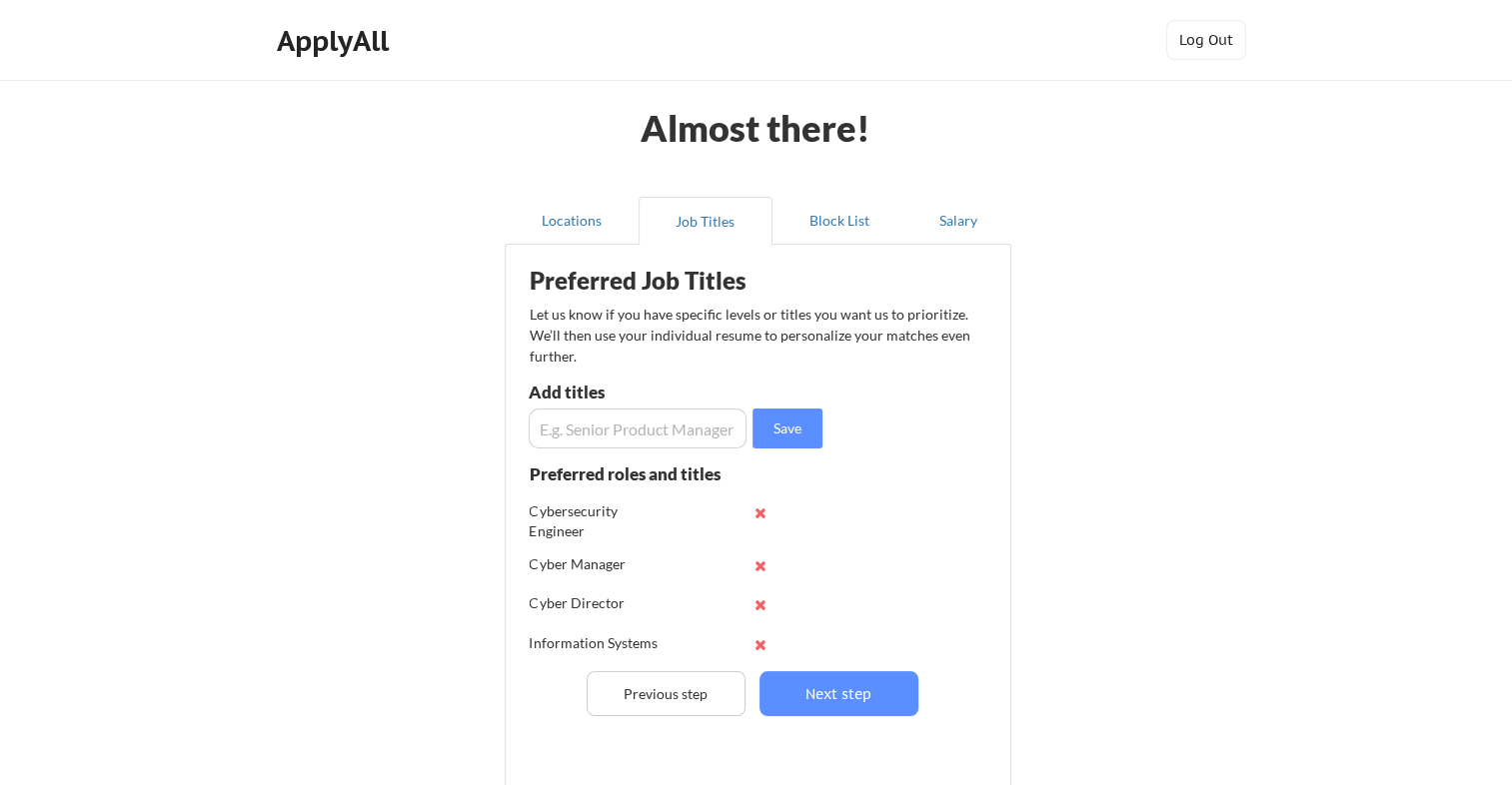 click at bounding box center [638, 428] 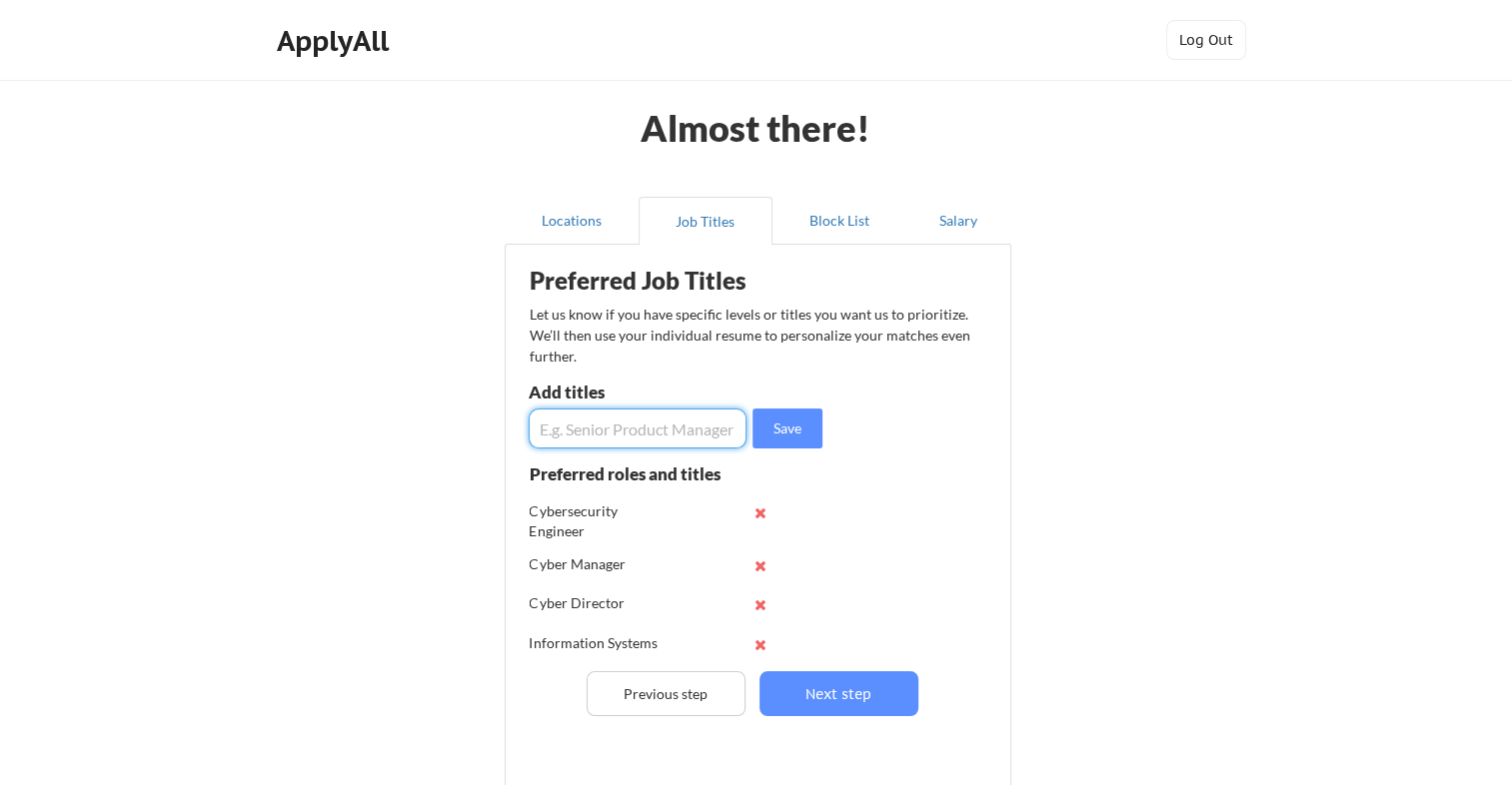paste on "Information Systems Security Manager (ISSM)" 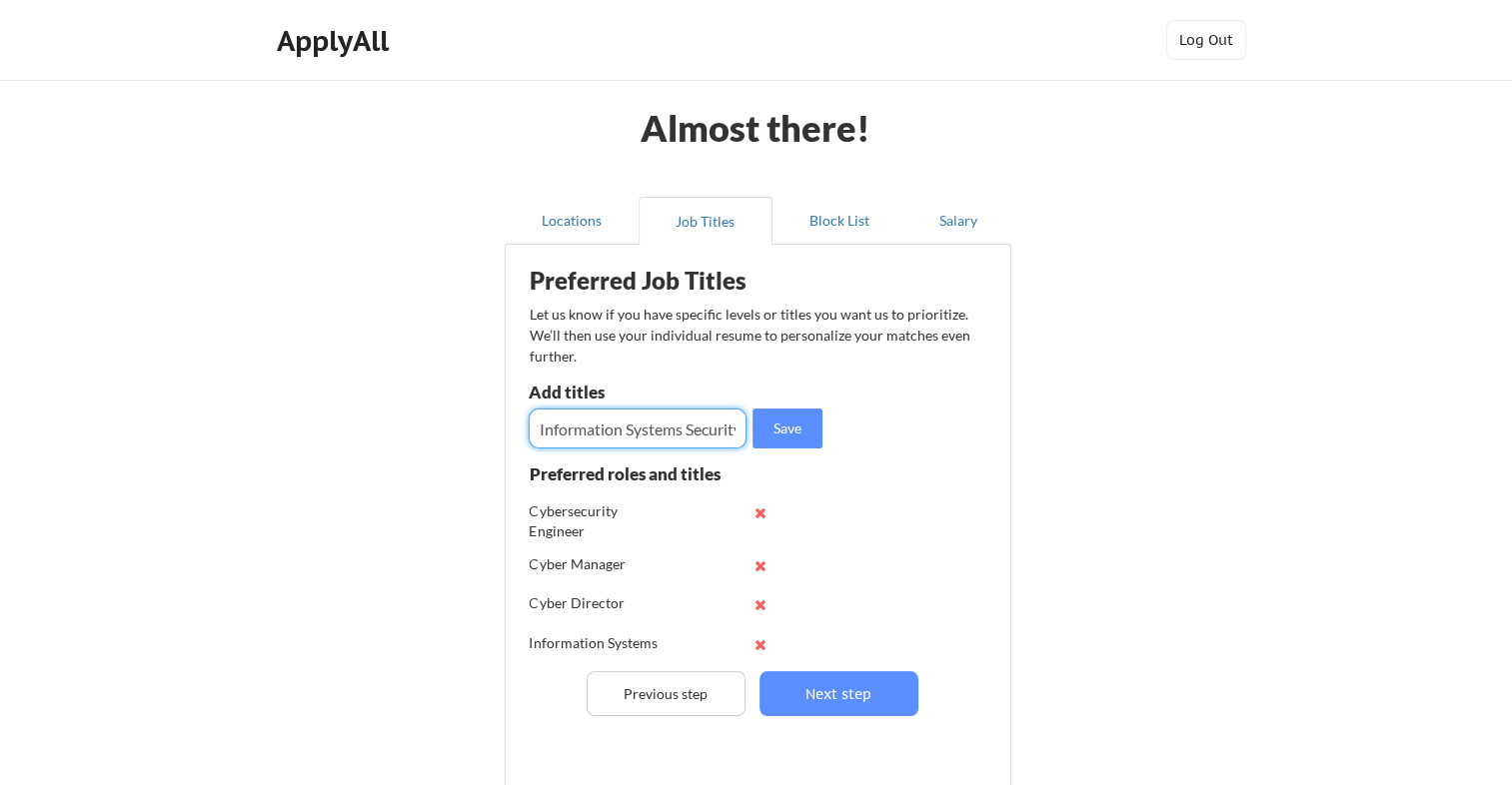 scroll, scrollTop: 0, scrollLeft: 124, axis: horizontal 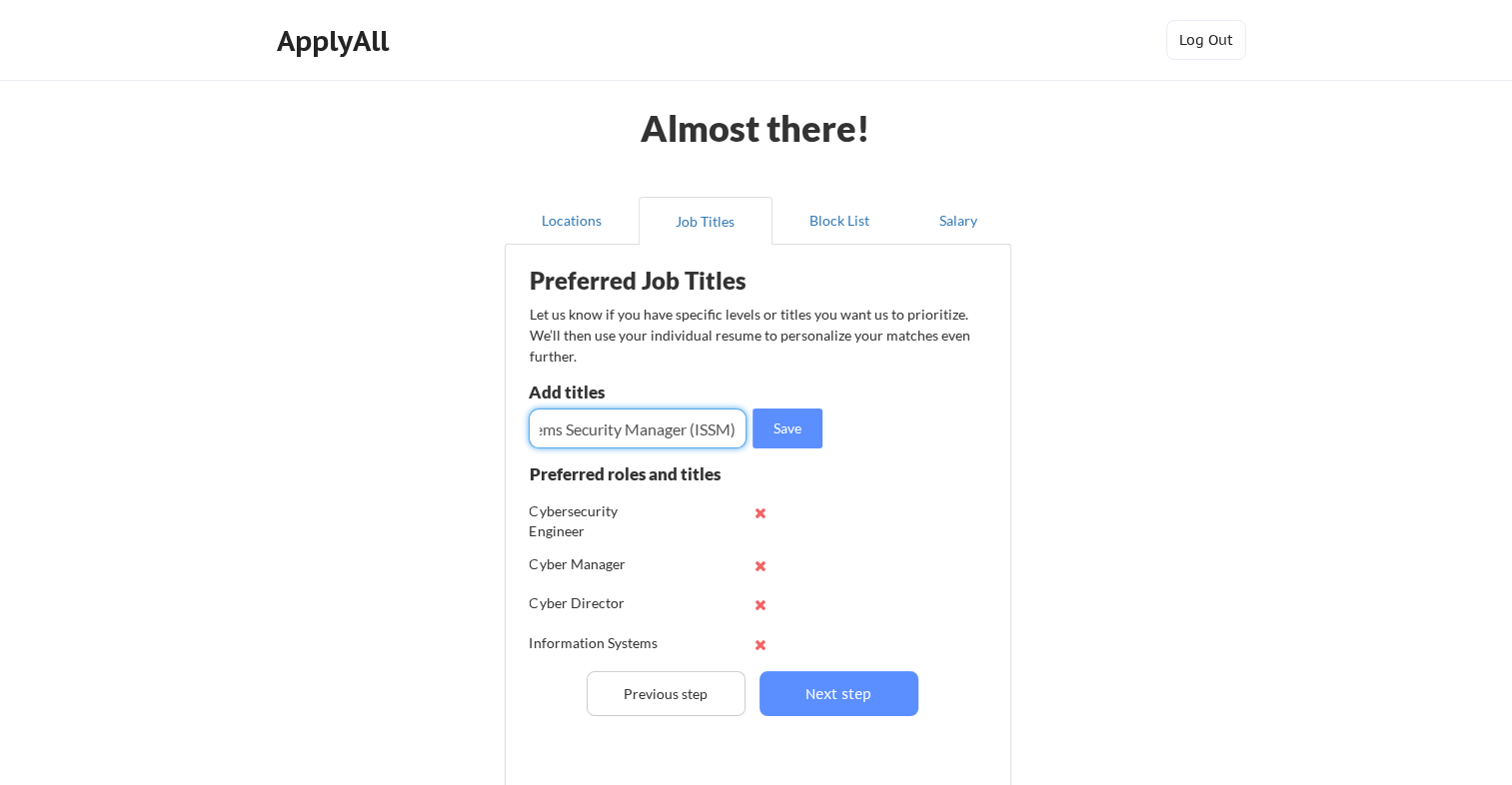 click at bounding box center (638, 428) 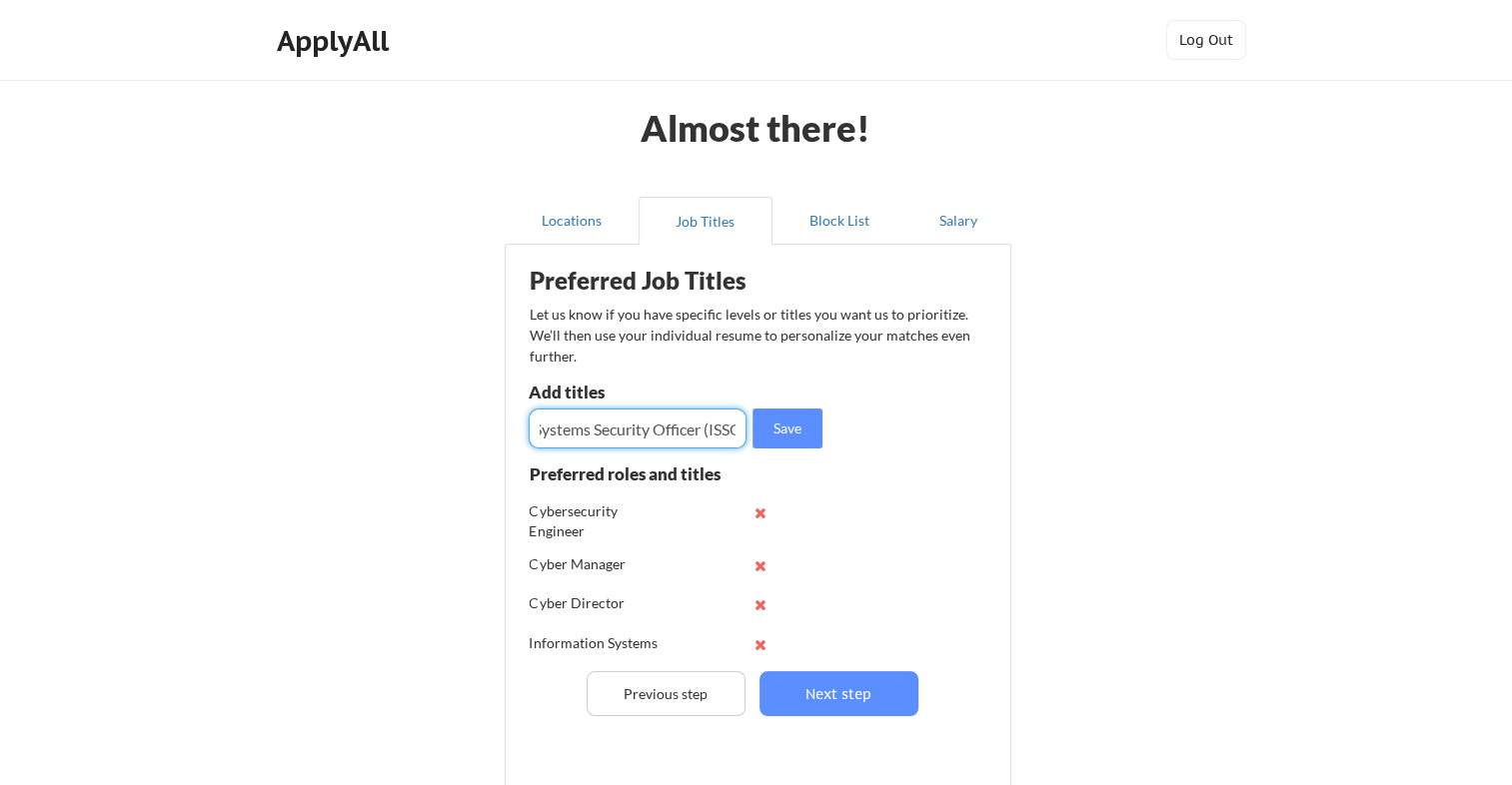 scroll, scrollTop: 0, scrollLeft: 104, axis: horizontal 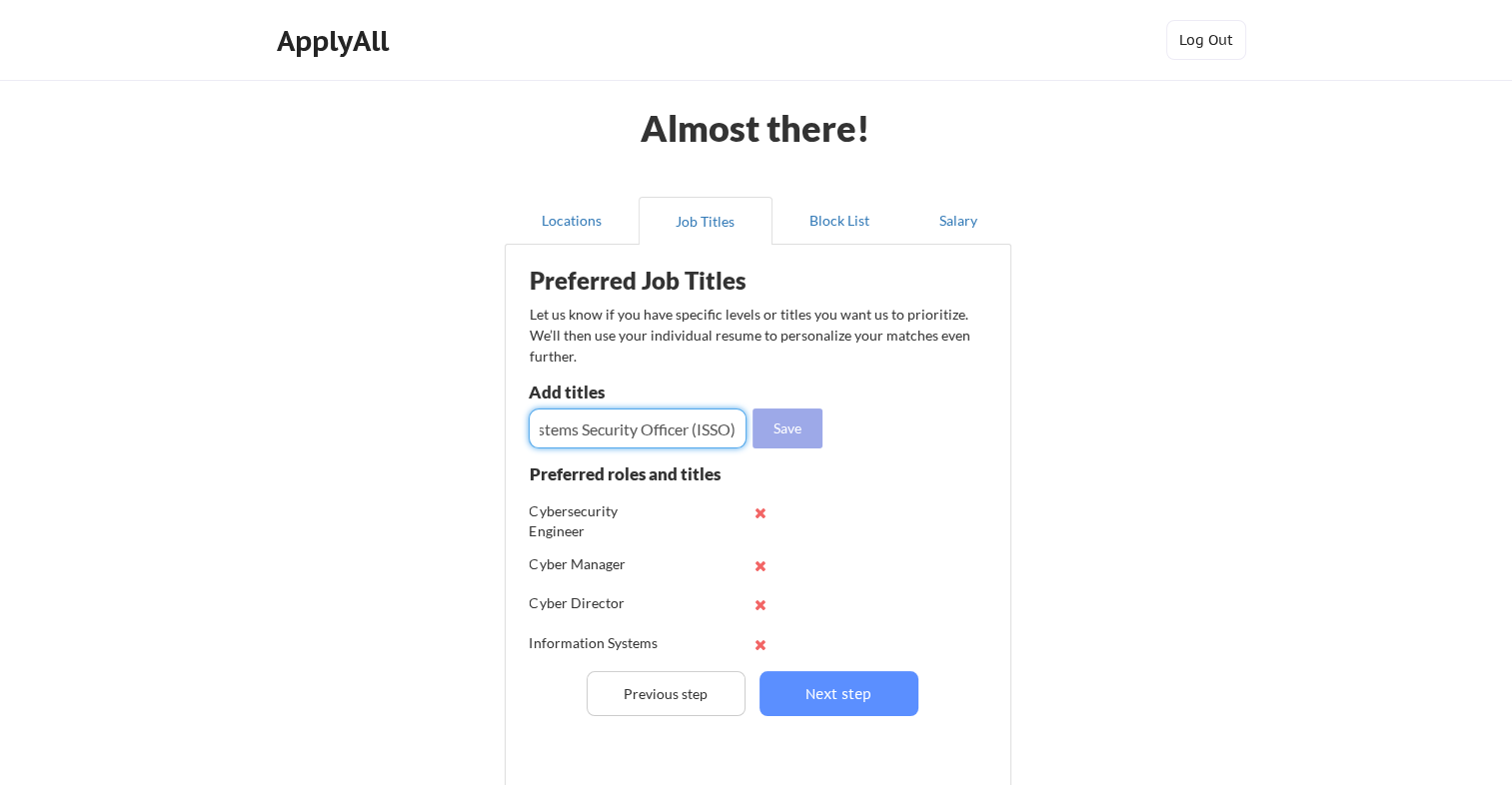 type on "Information Systems Security Officer (ISSO)" 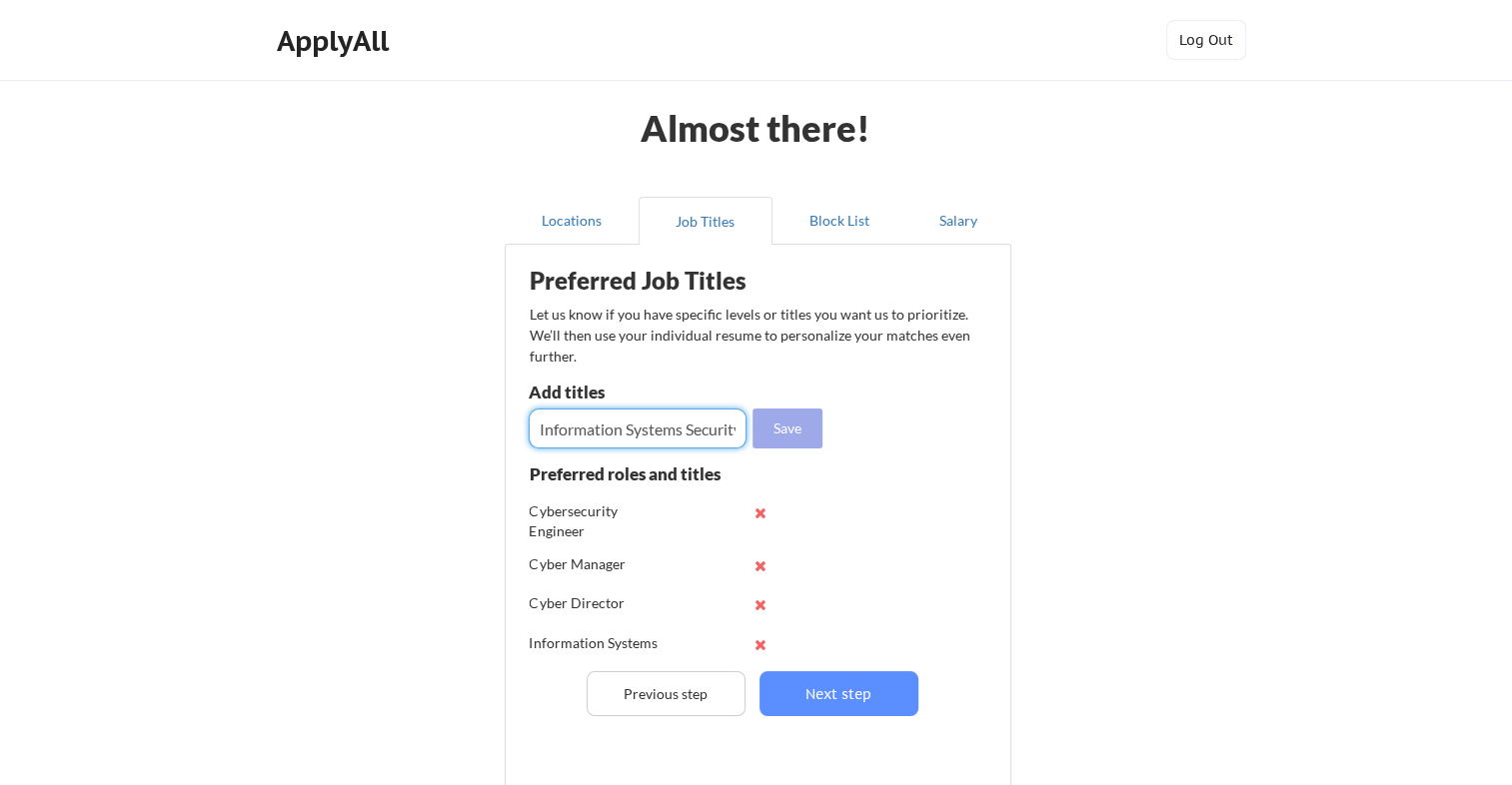 click on "Save" at bounding box center (787, 428) 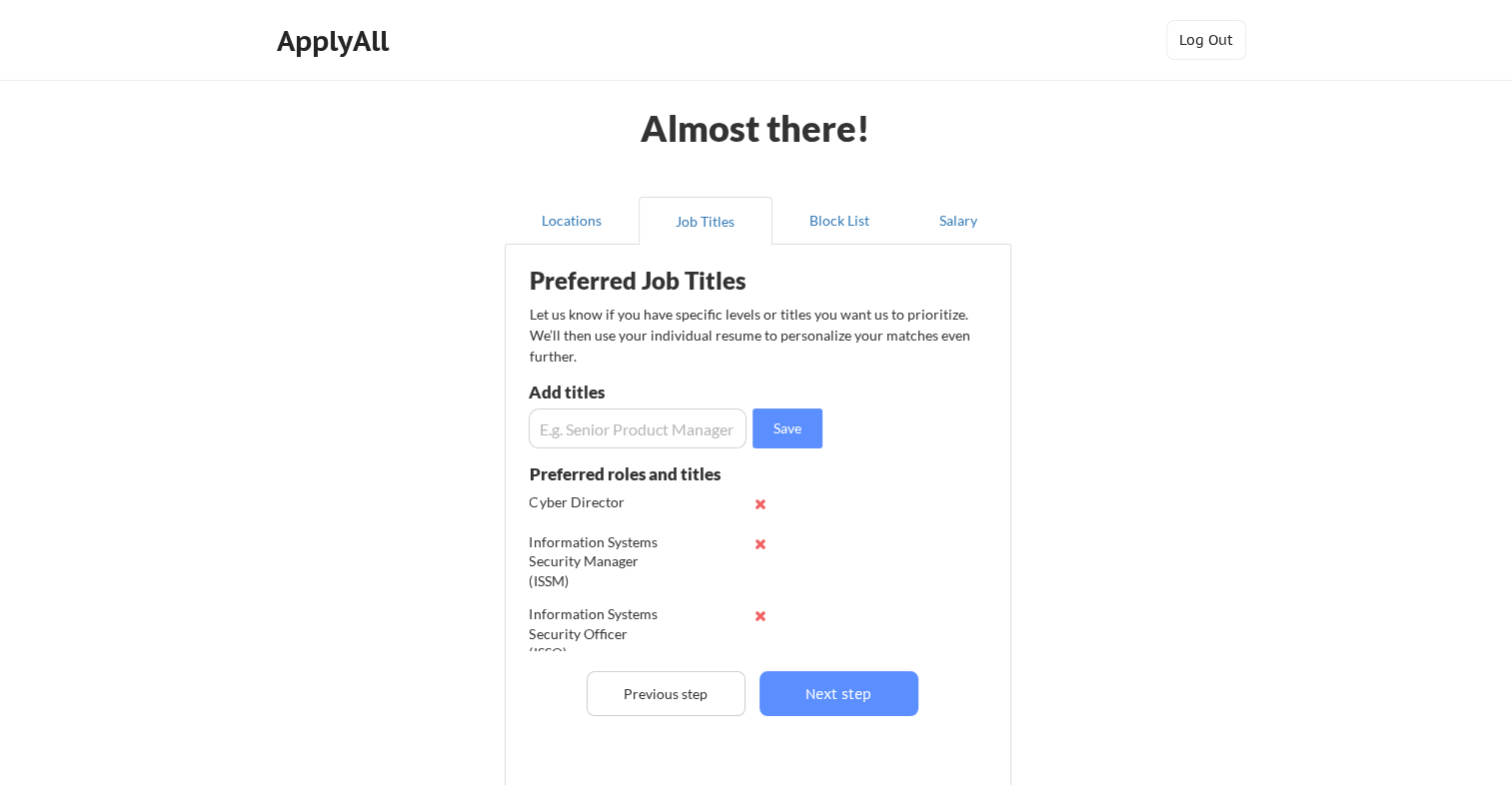 scroll, scrollTop: 157, scrollLeft: 0, axis: vertical 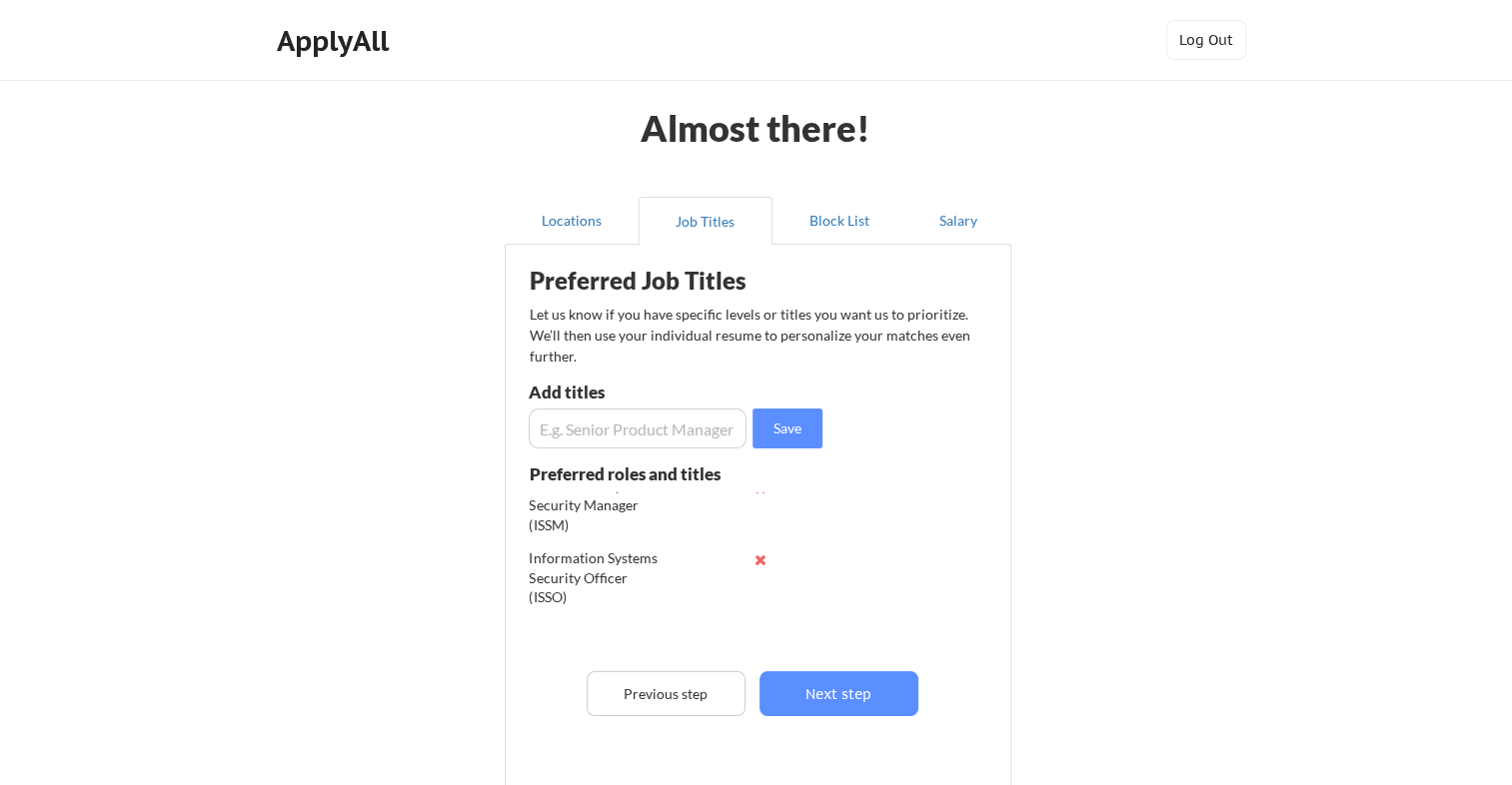 click at bounding box center (638, 428) 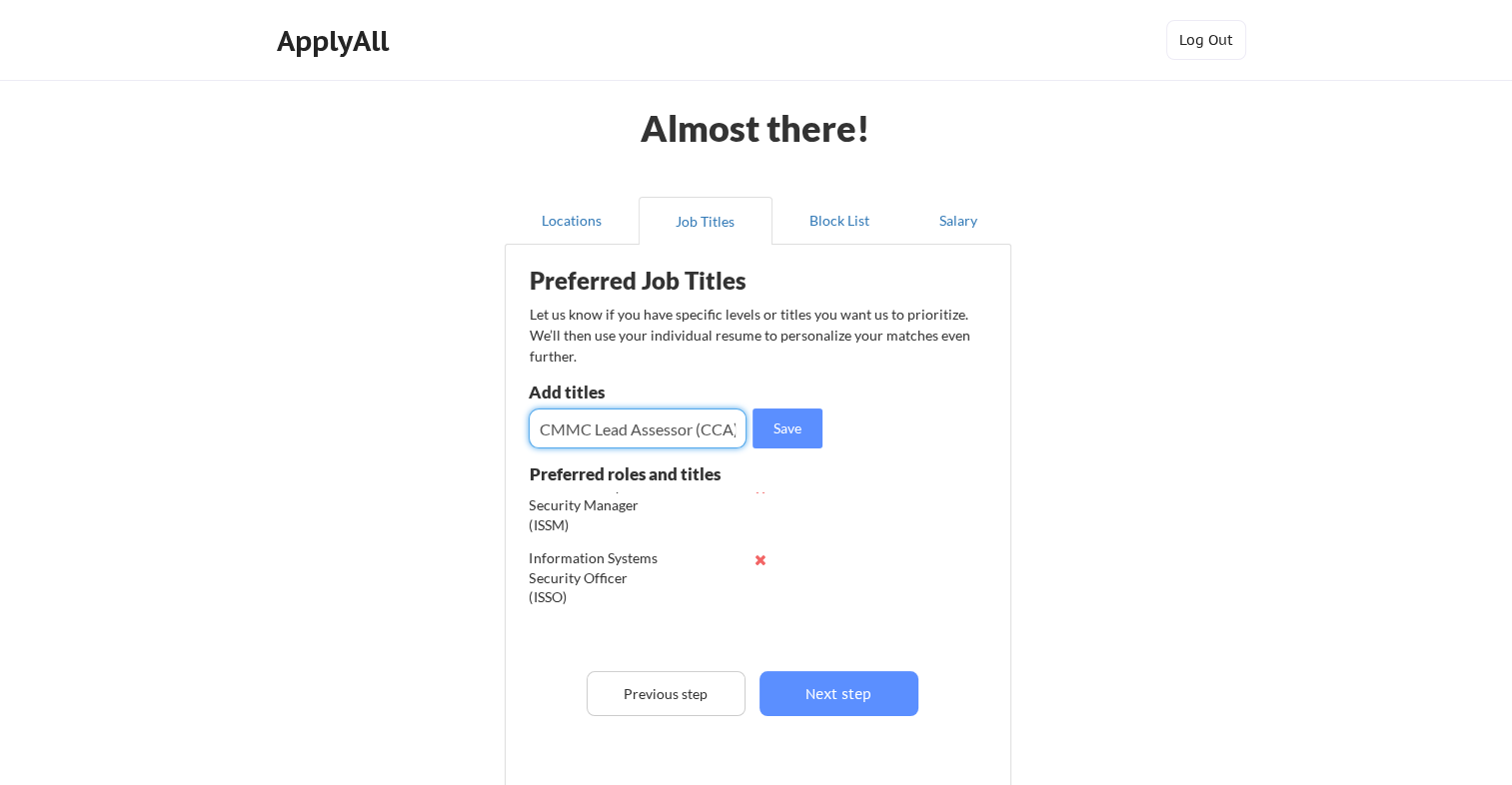 scroll, scrollTop: 0, scrollLeft: 1, axis: horizontal 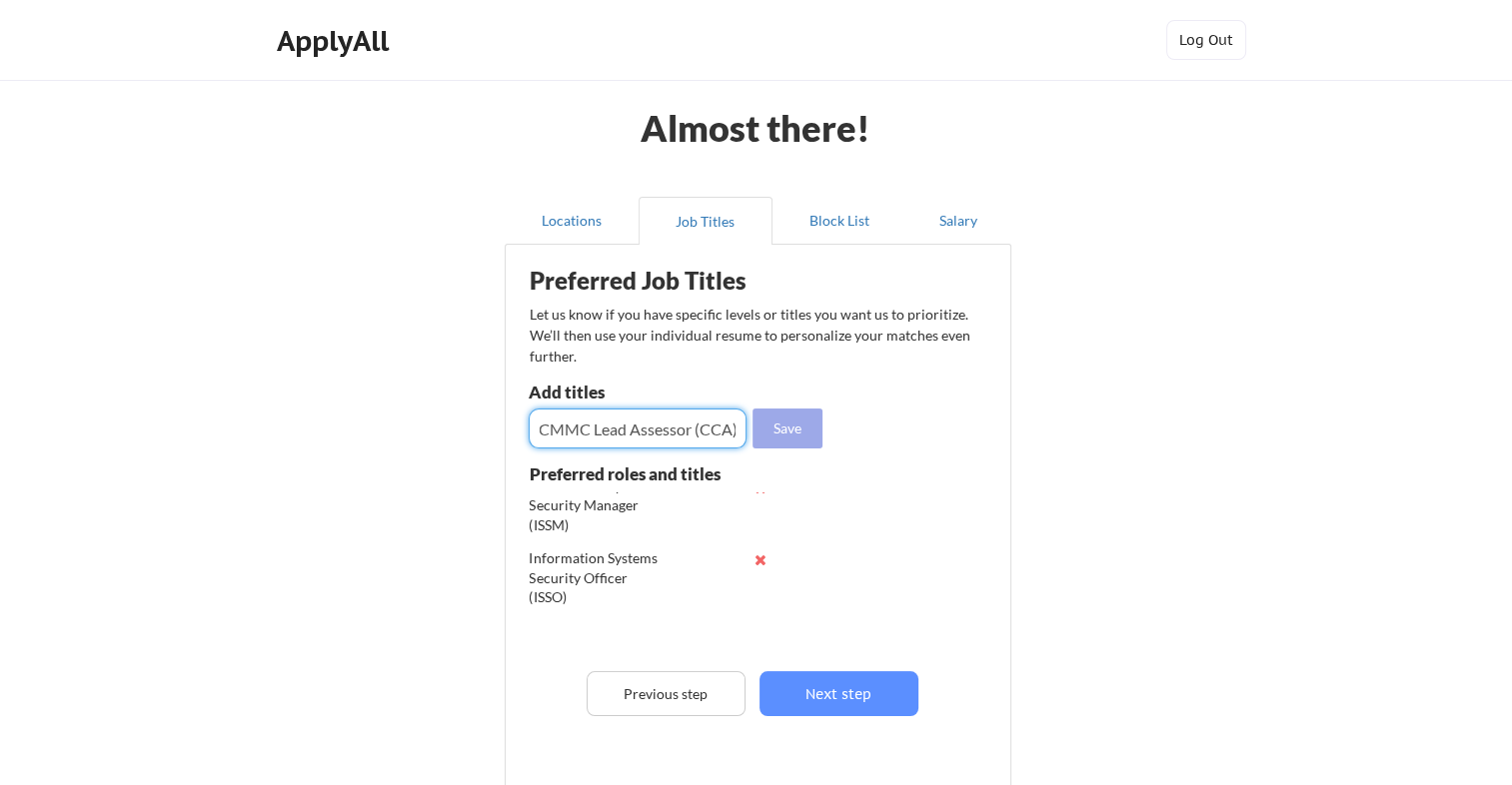 type on "CMMC Lead Assessor (CCA)" 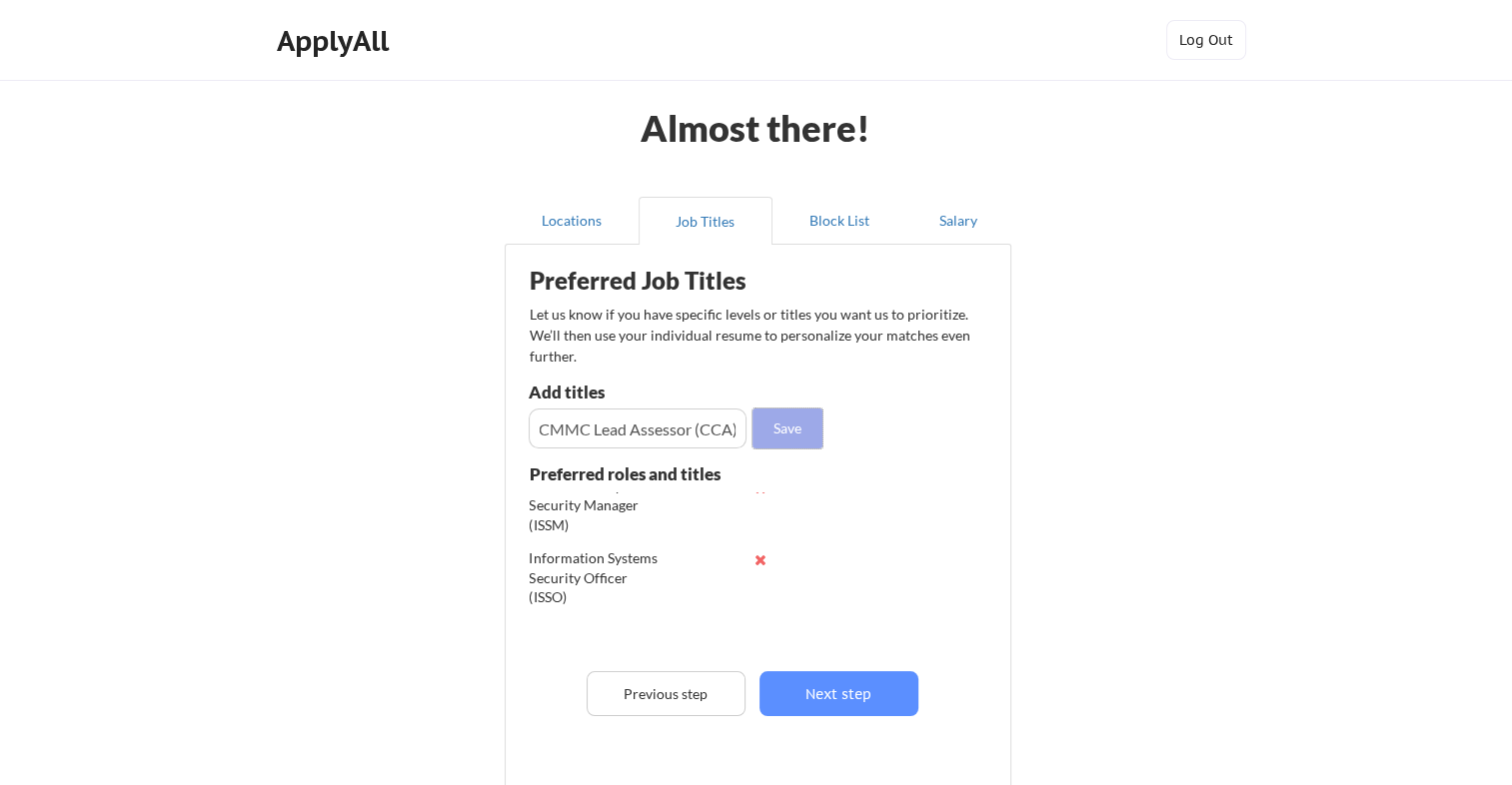 scroll, scrollTop: 0, scrollLeft: 0, axis: both 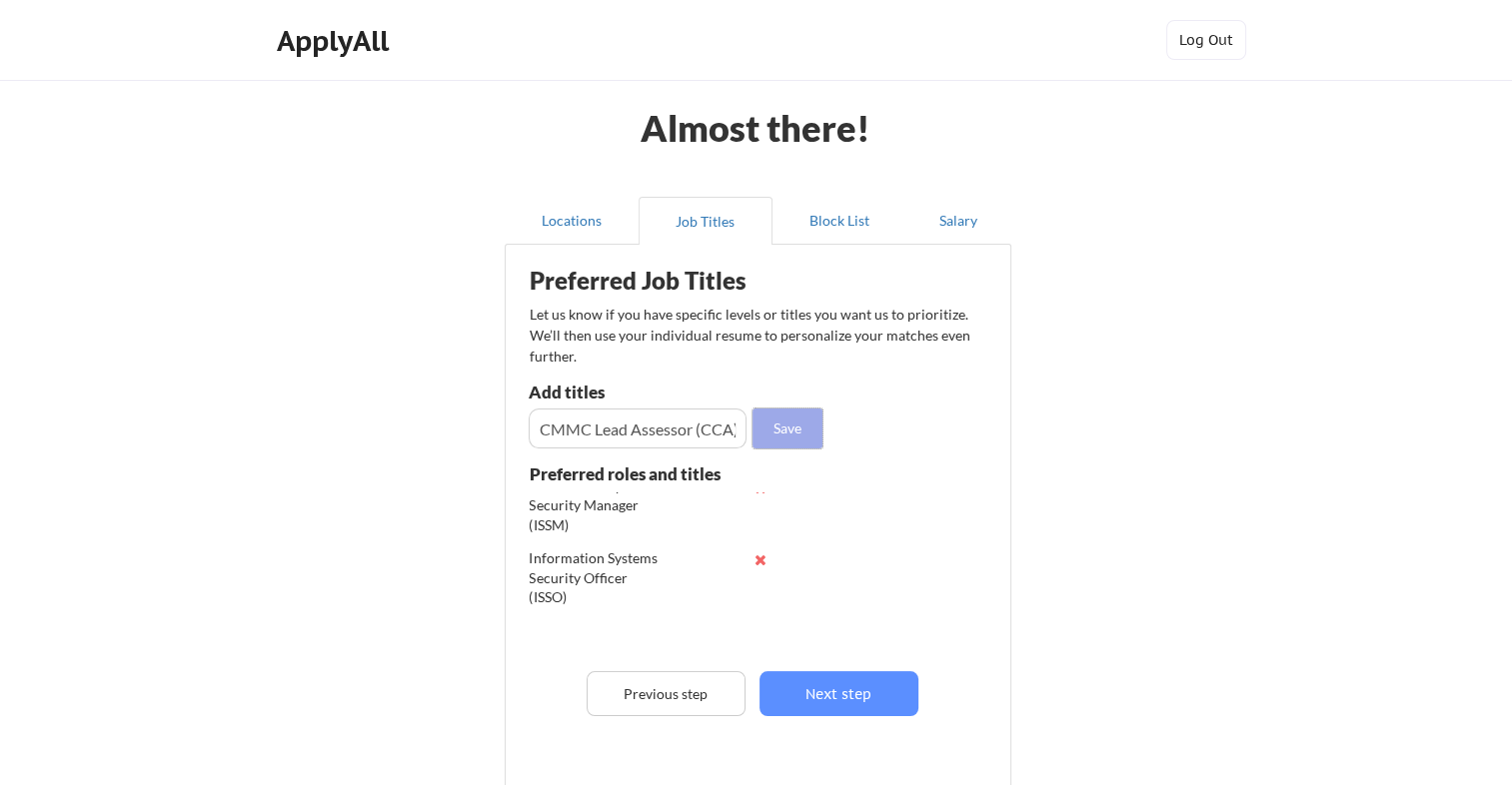 click on "Save" at bounding box center [787, 428] 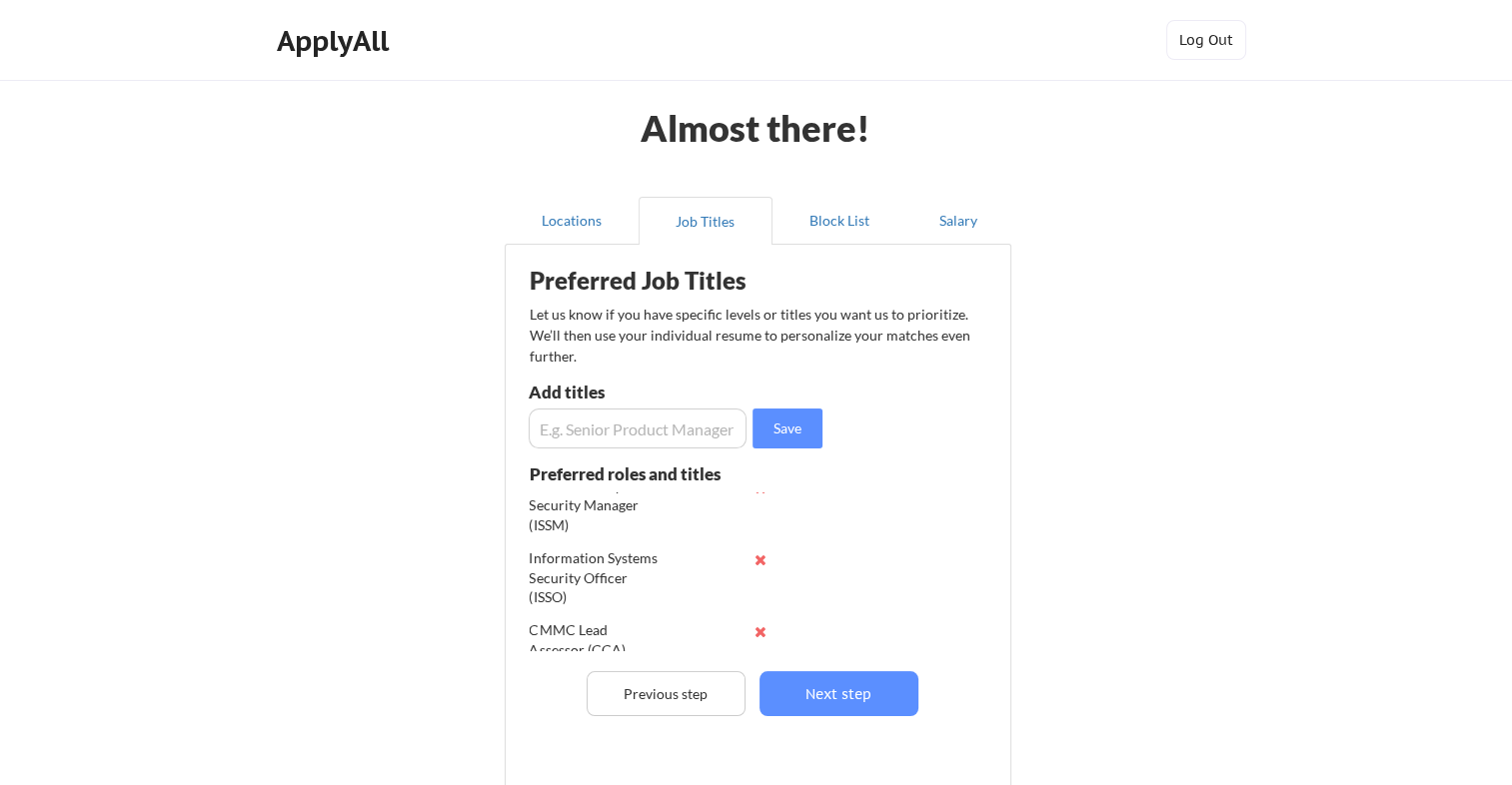 click at bounding box center (638, 428) 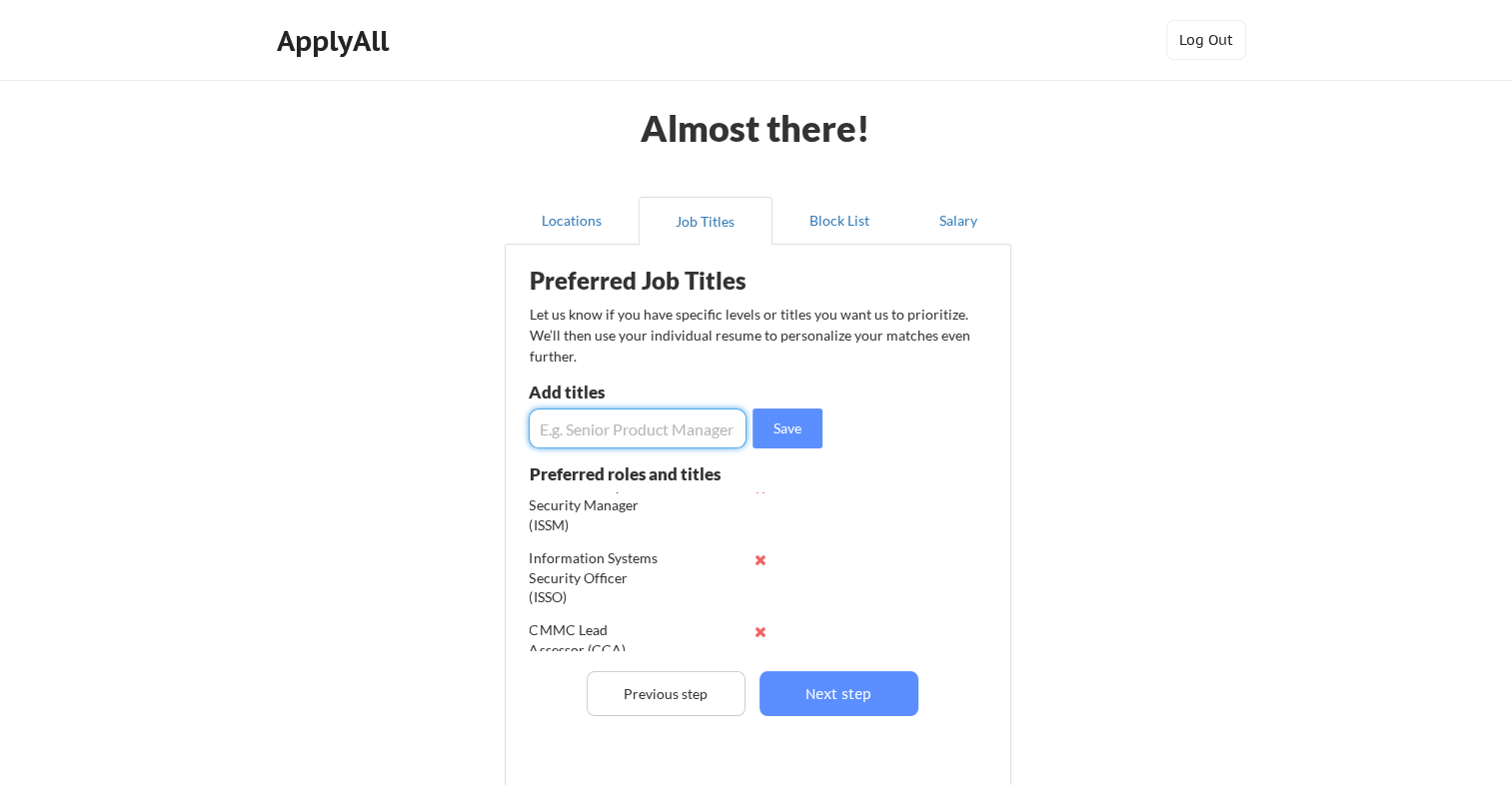 click at bounding box center (638, 428) 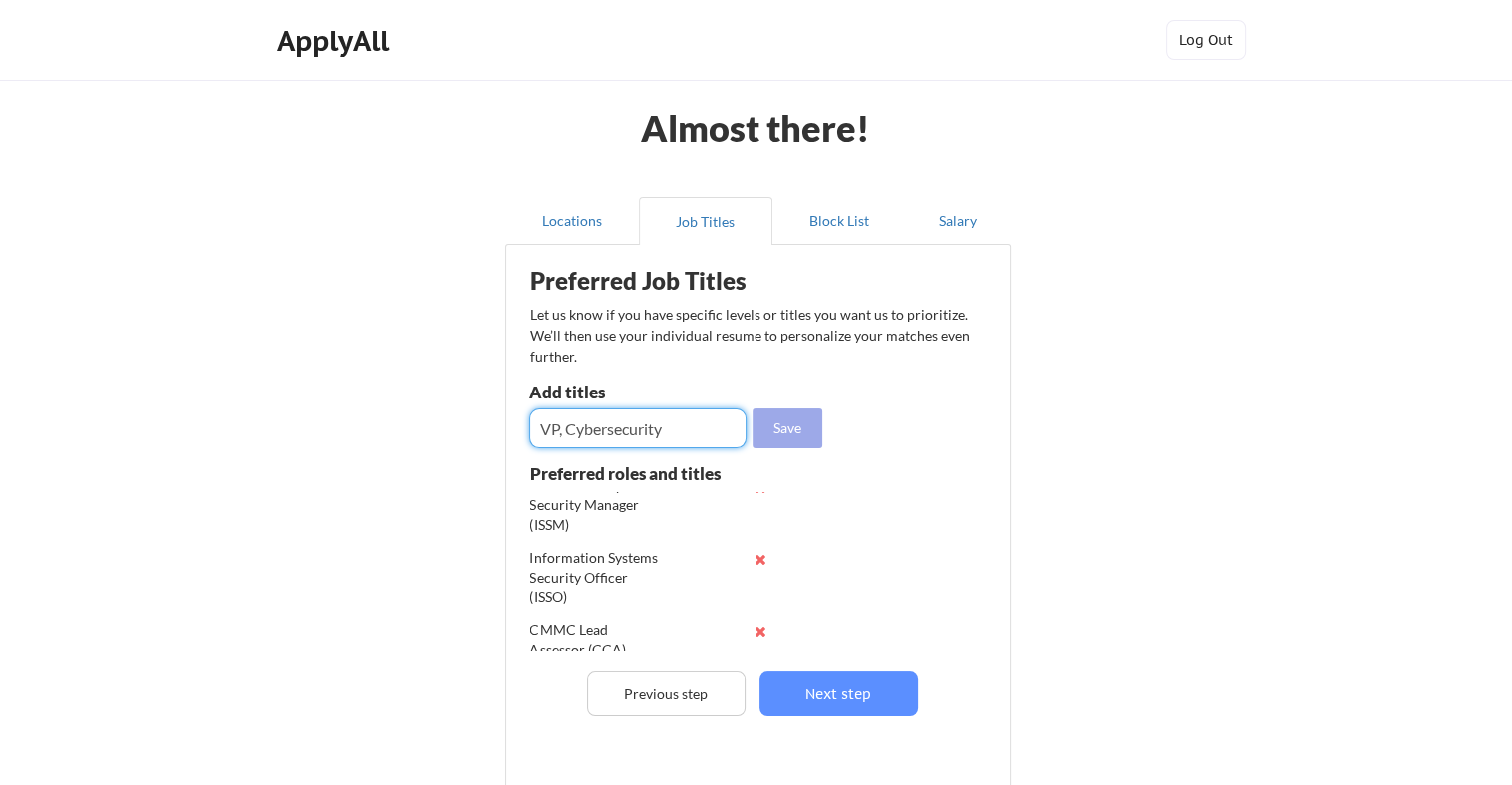 type on "VP, Cybersecurity" 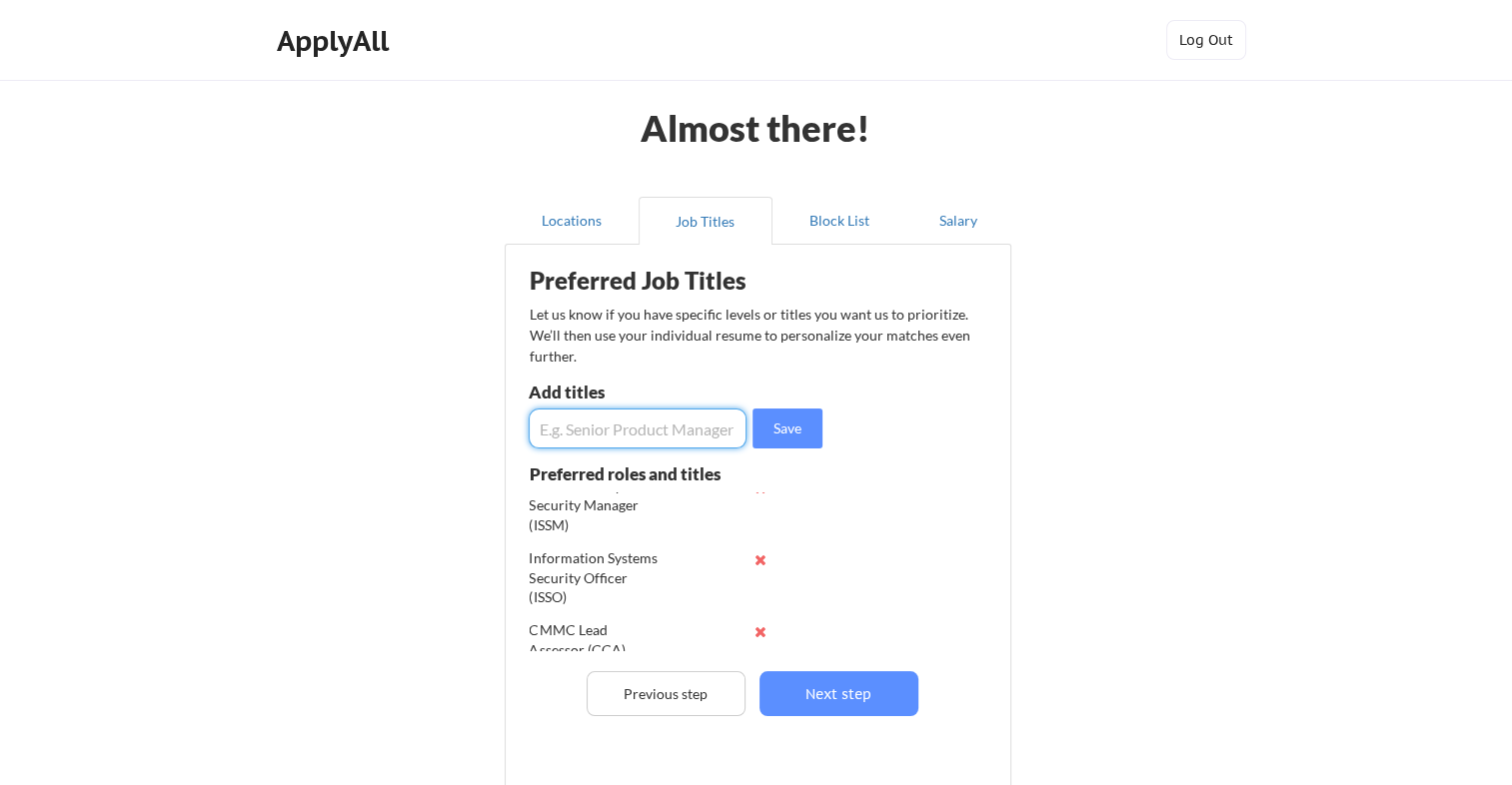click at bounding box center (638, 428) 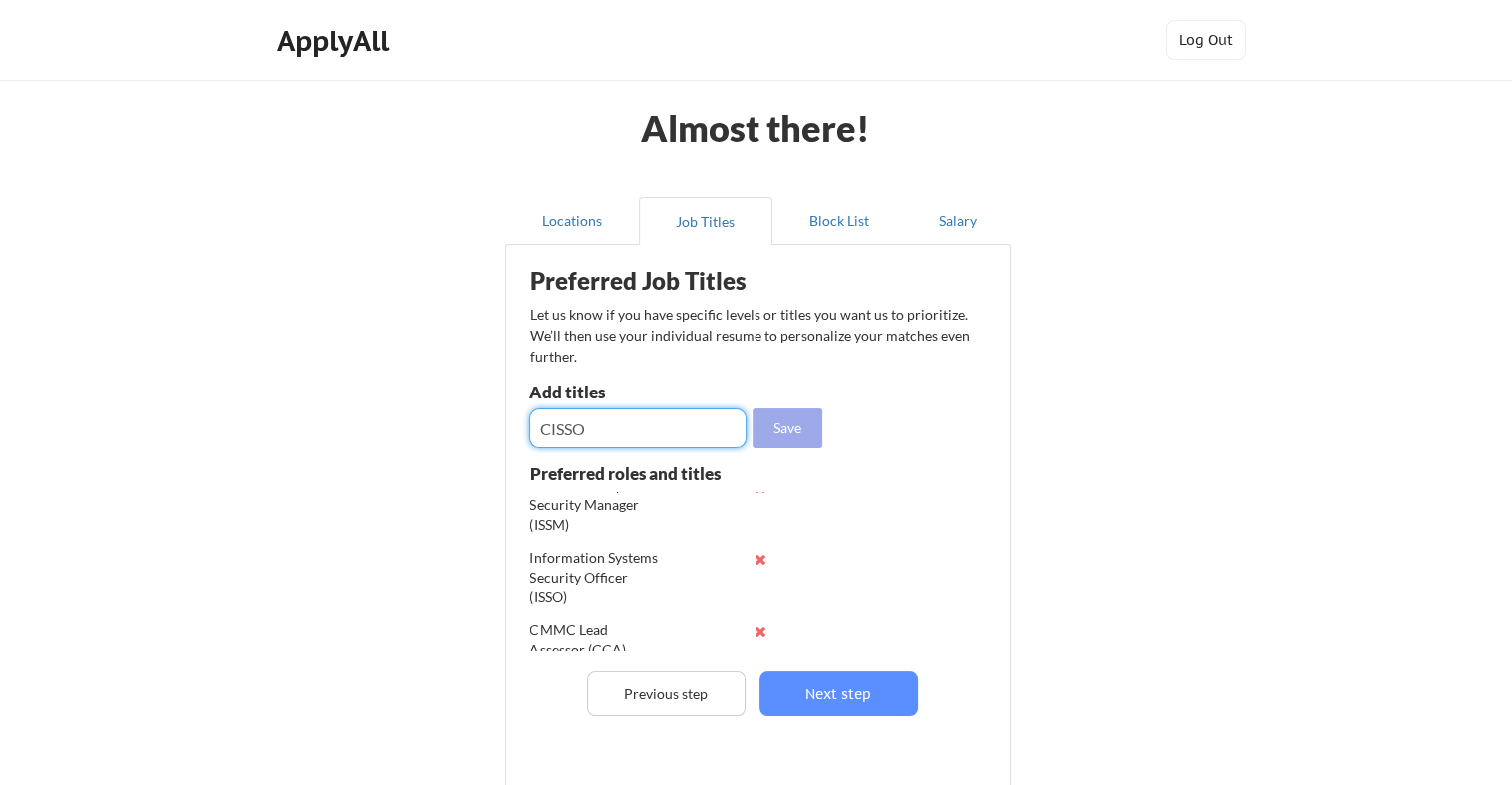 type on "CISSO" 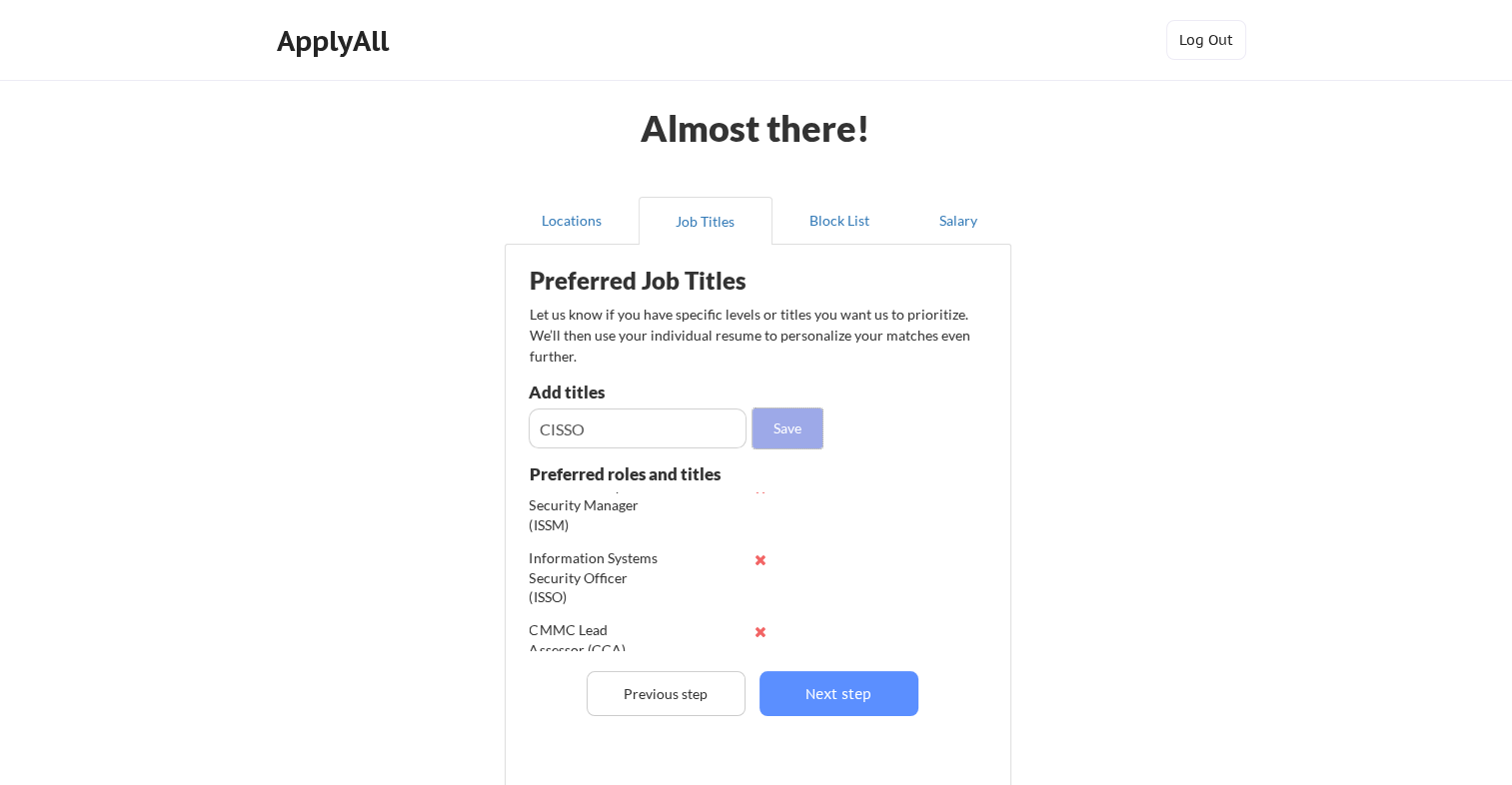 click on "Save" at bounding box center (787, 428) 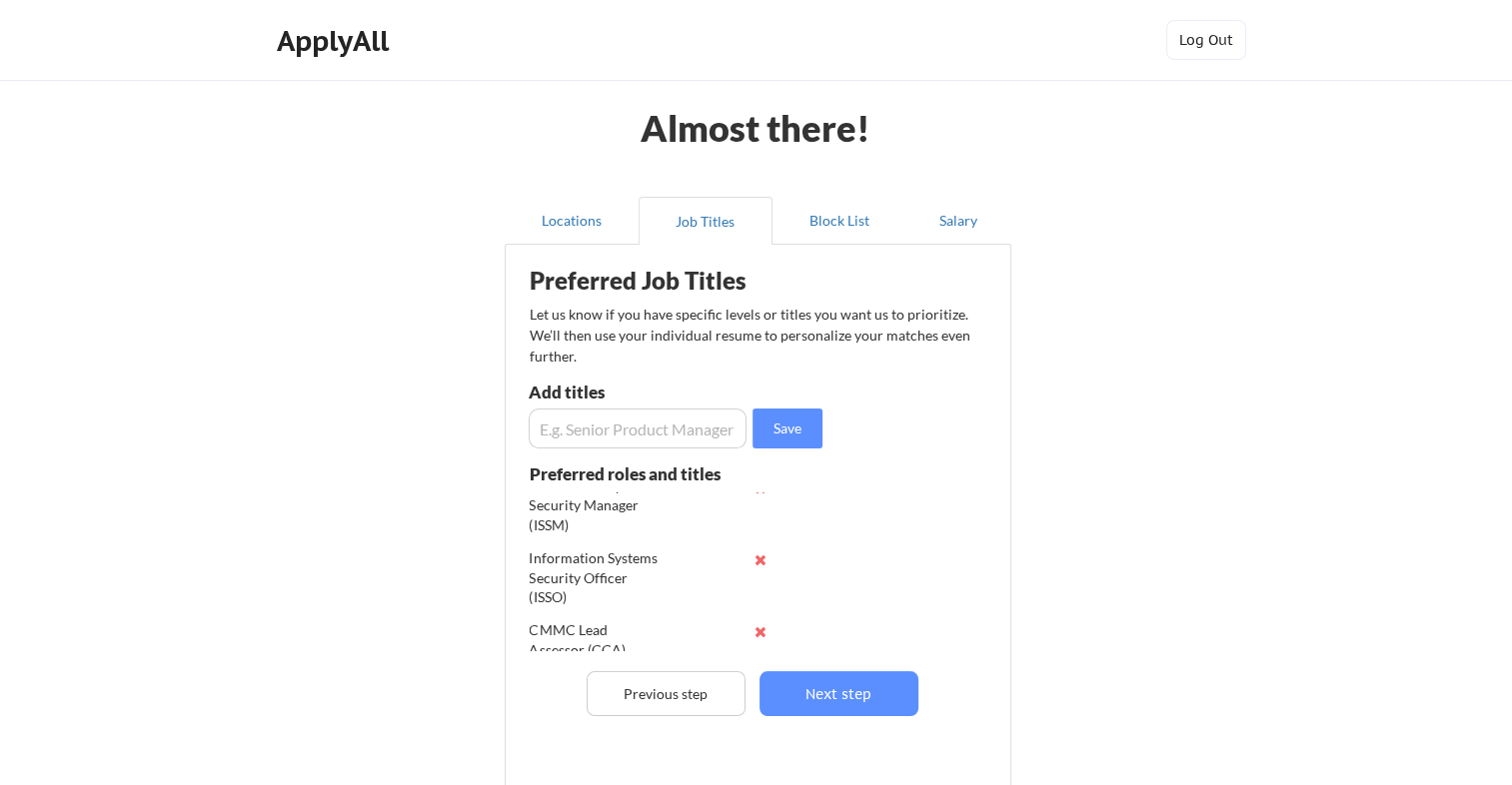 click at bounding box center [638, 428] 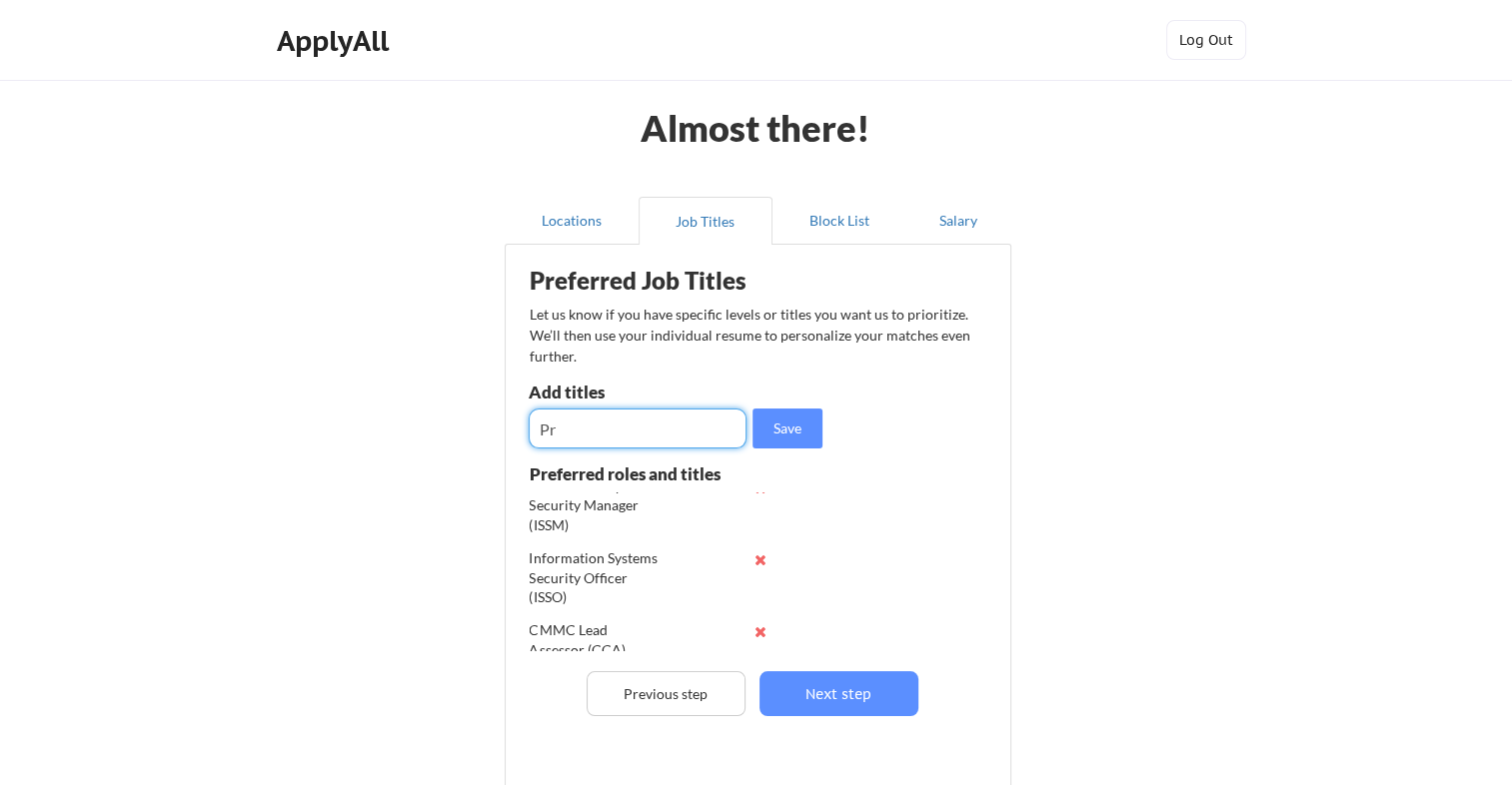 type on "P" 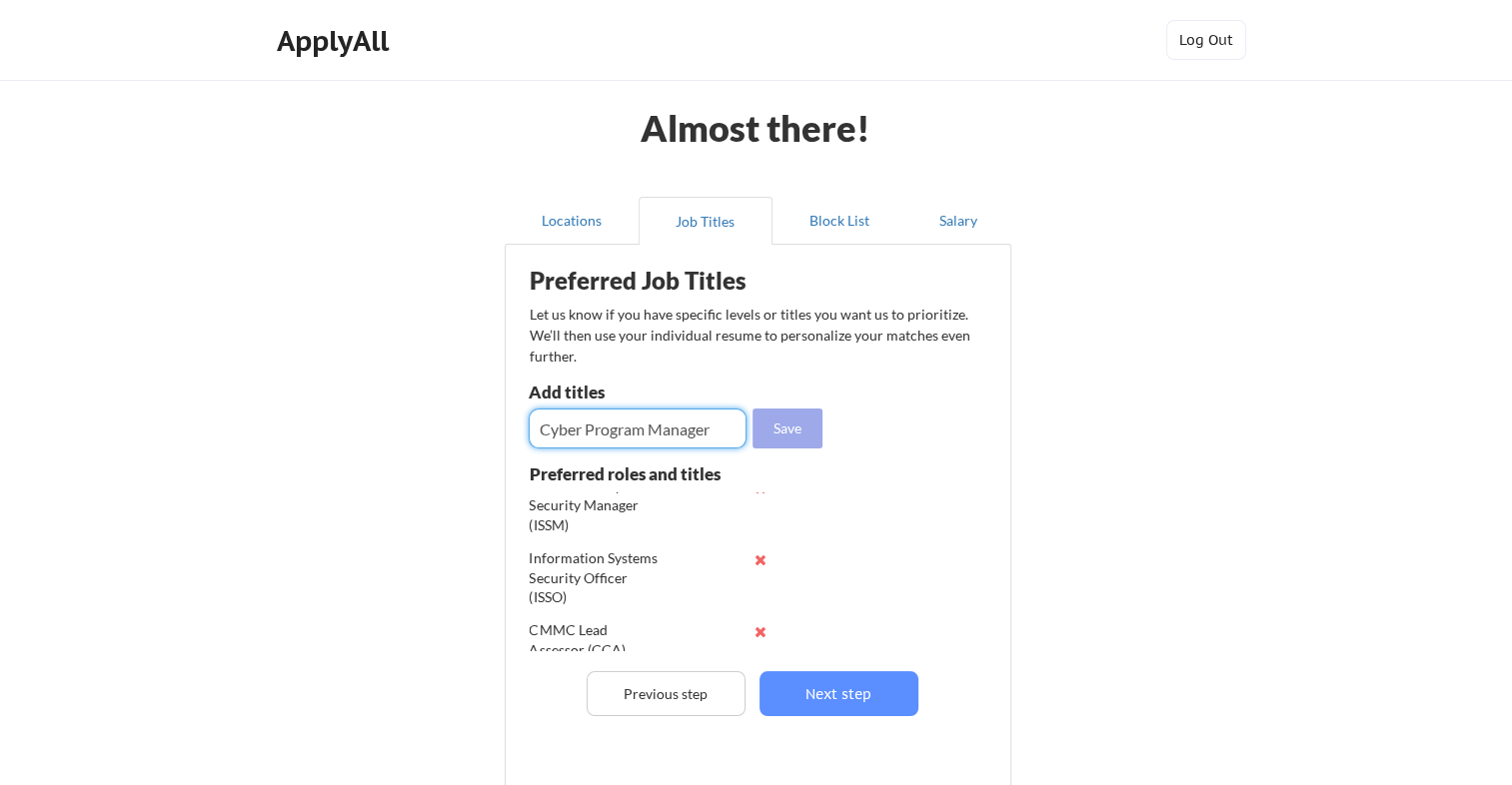 type on "Cyber Program Manager" 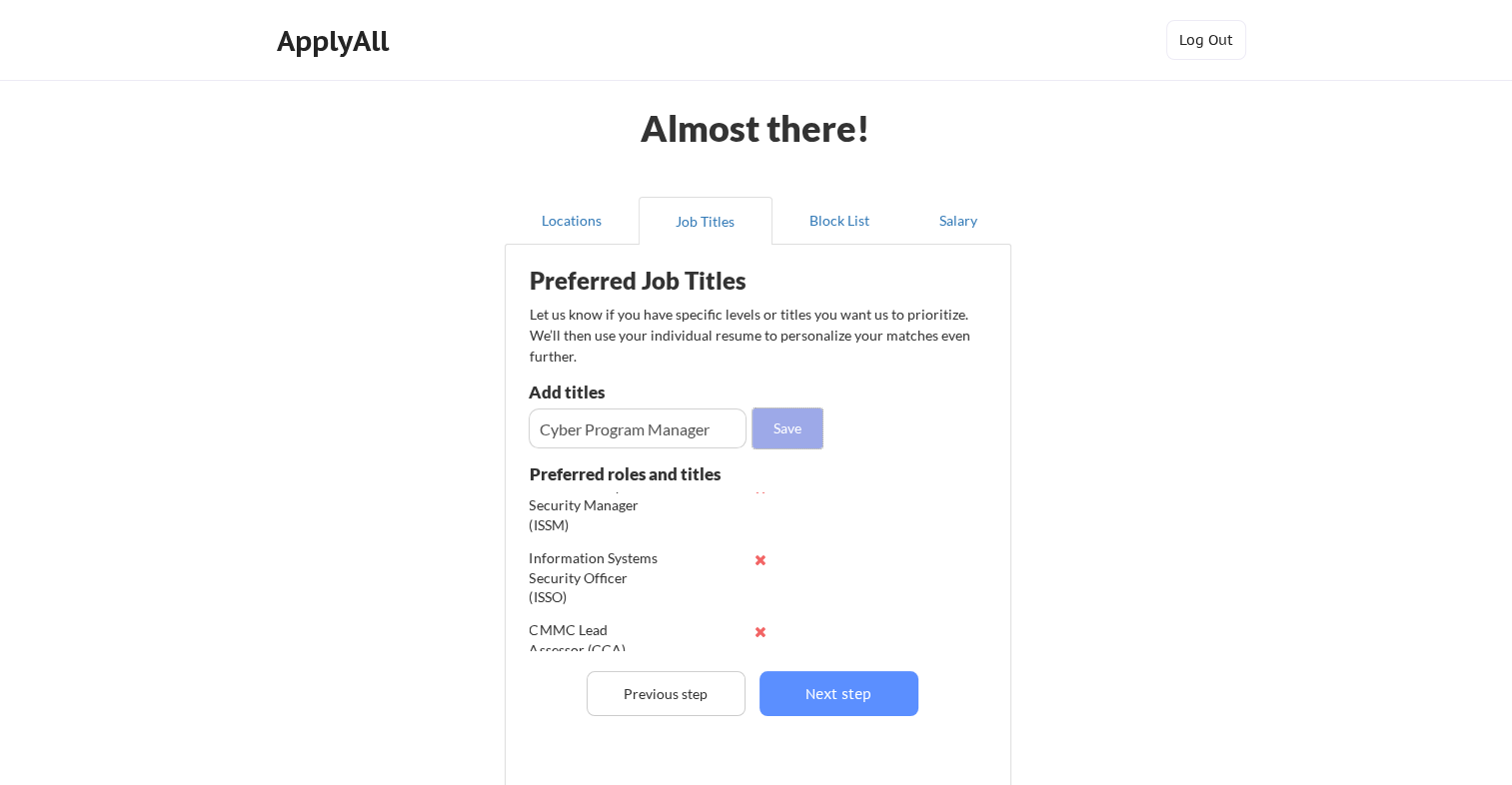 click on "Save" at bounding box center (787, 428) 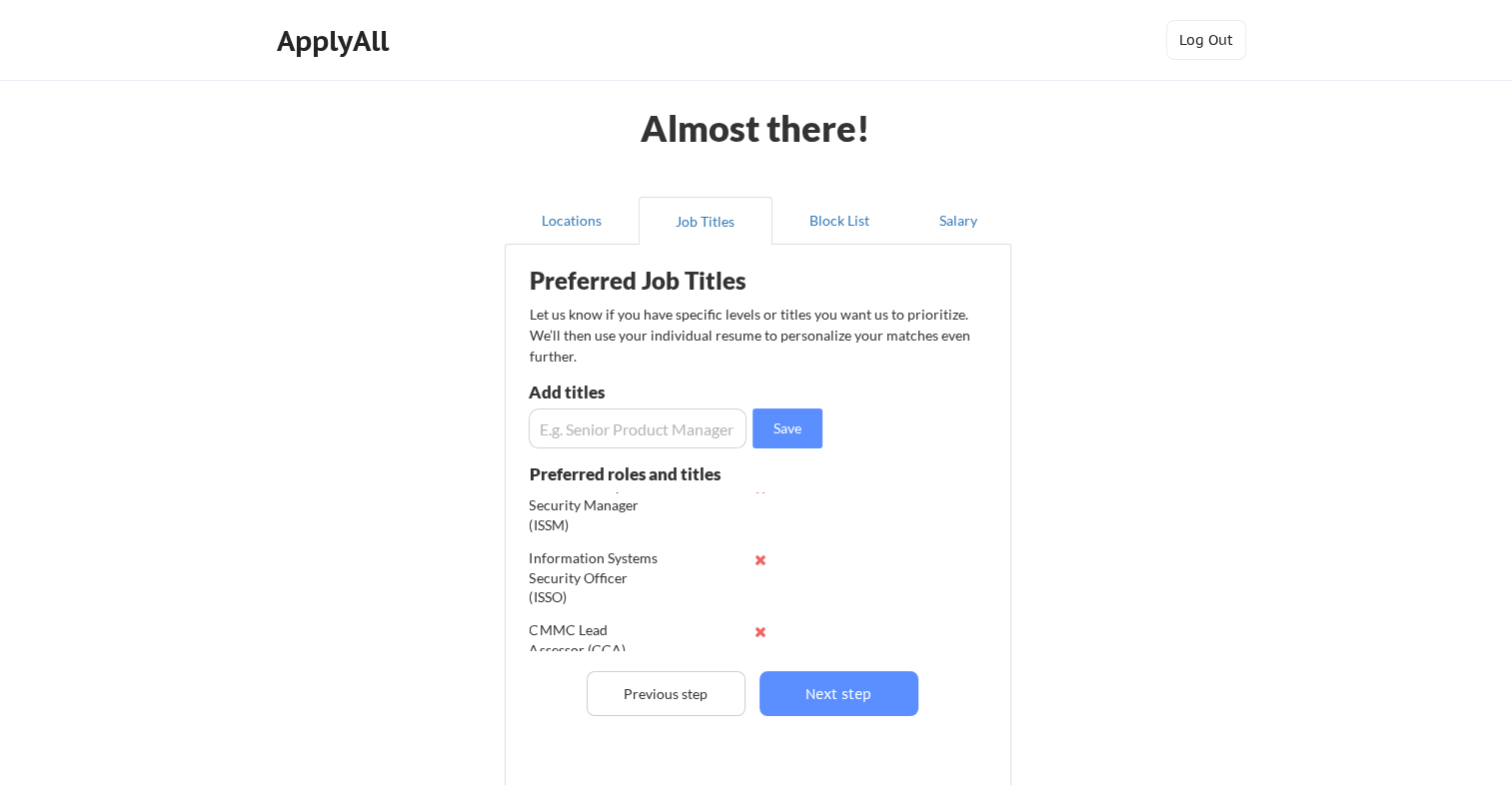 click at bounding box center (638, 428) 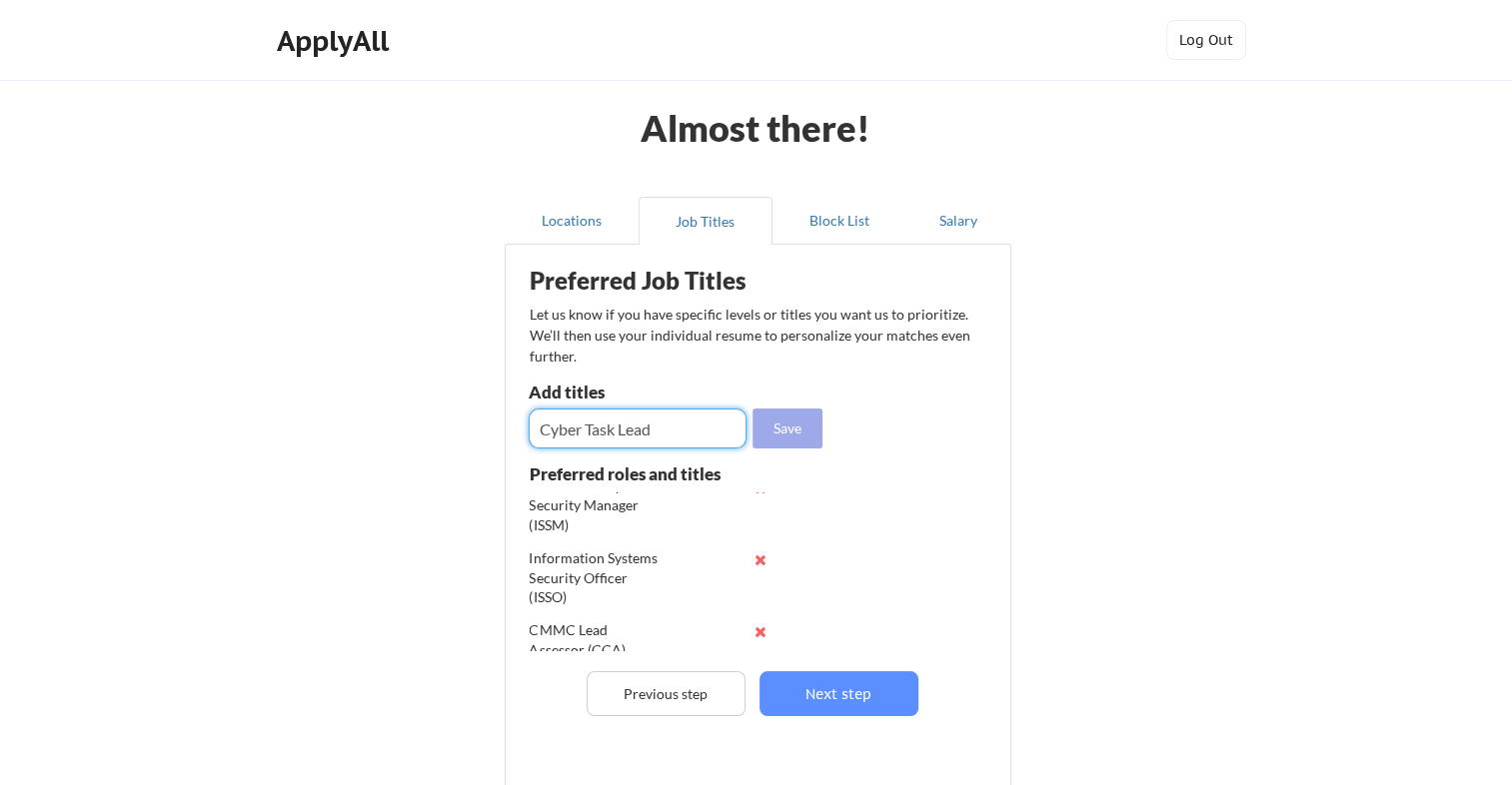 type on "Cyber Task Lead" 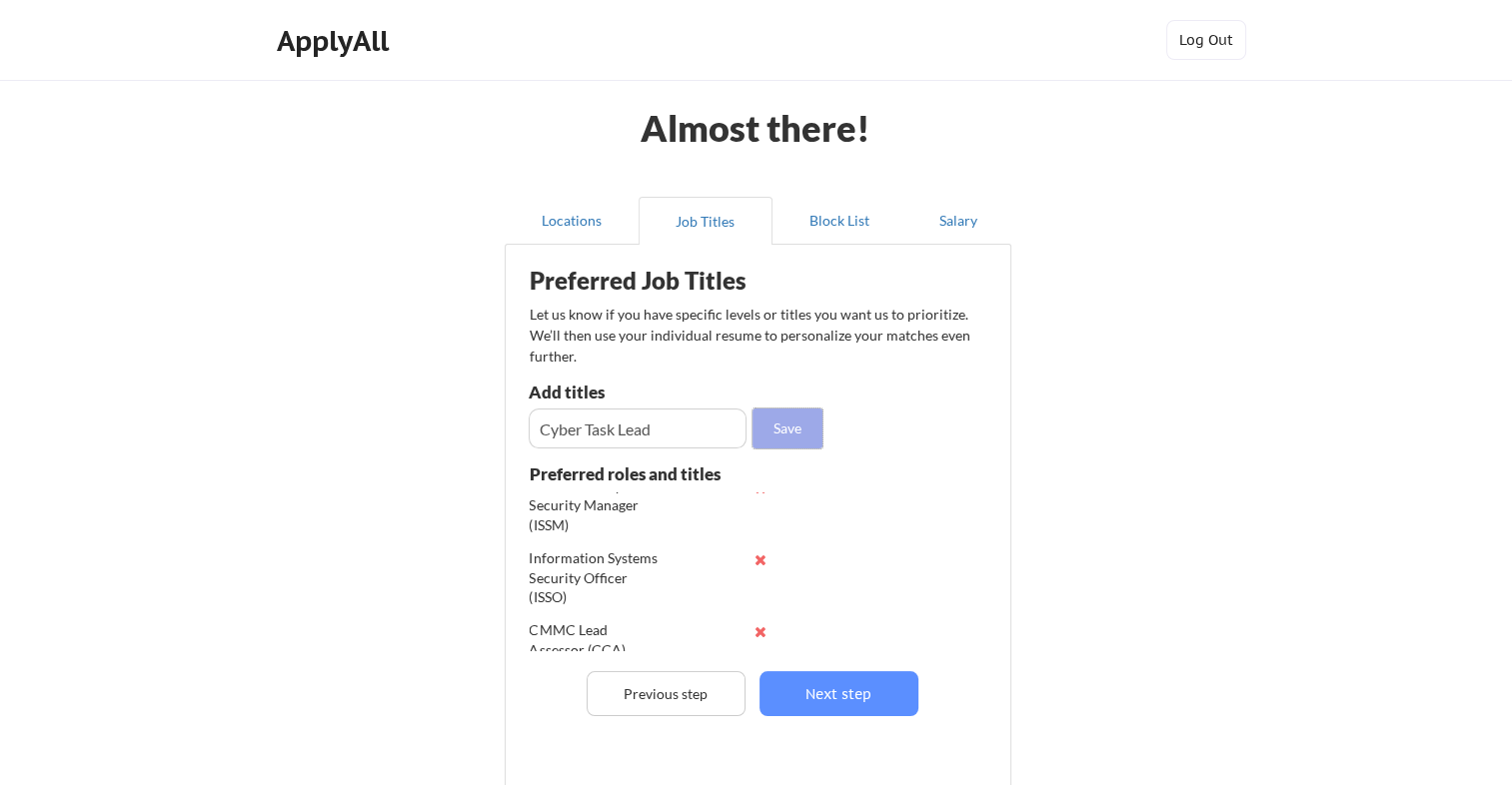 click on "Save" at bounding box center (787, 428) 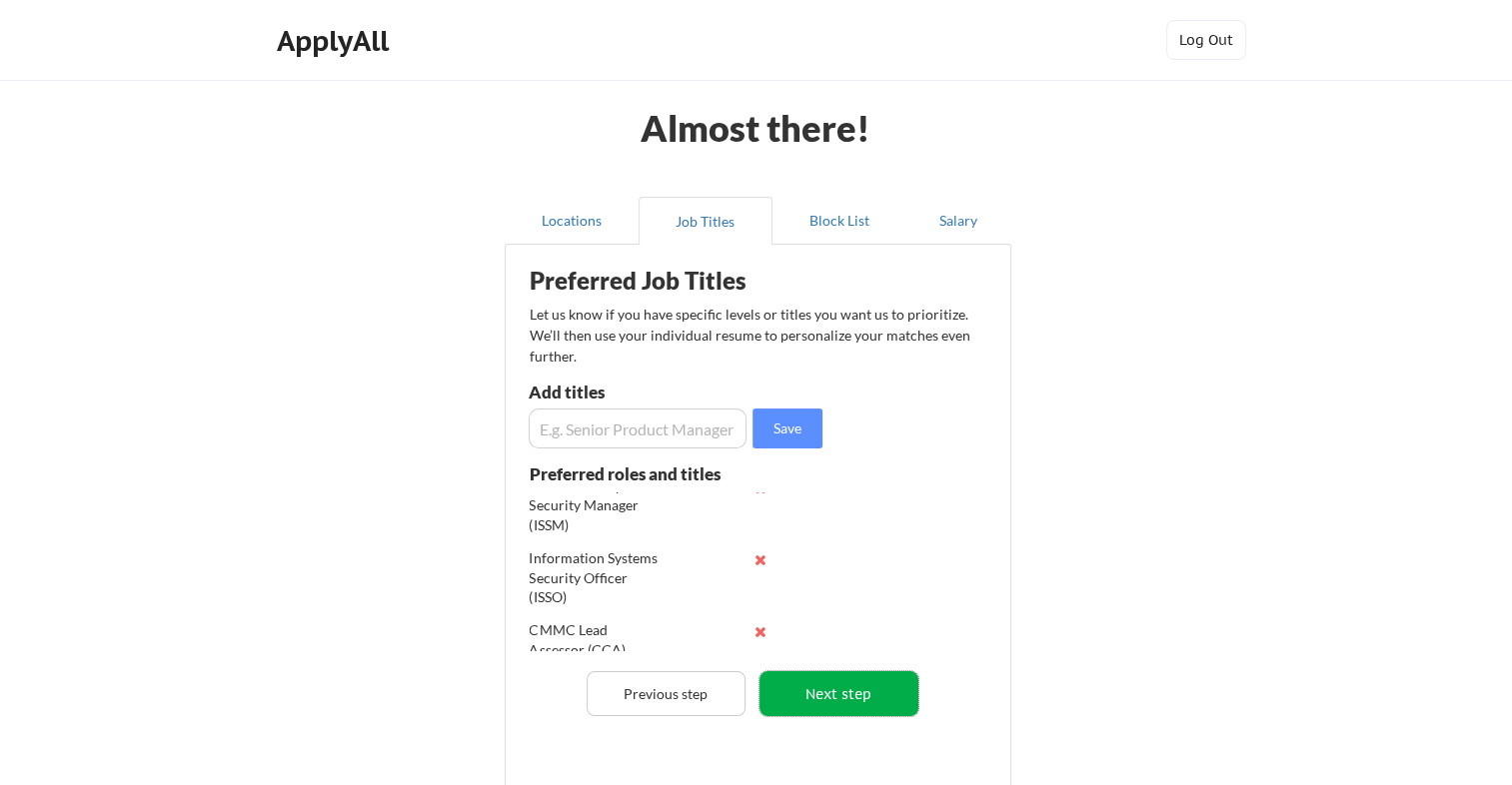 click on "Next step" at bounding box center (838, 693) 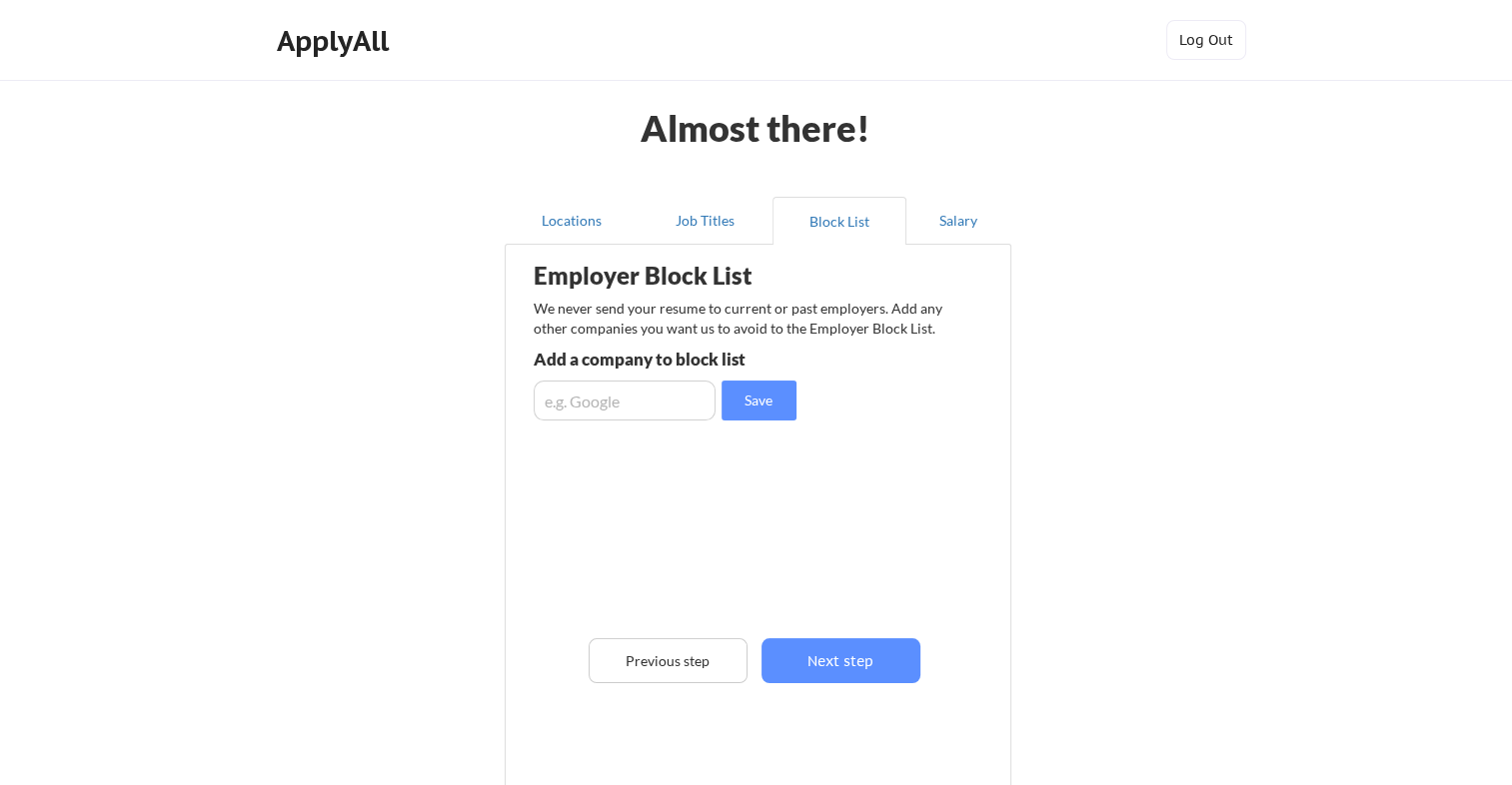 click at bounding box center (625, 400) 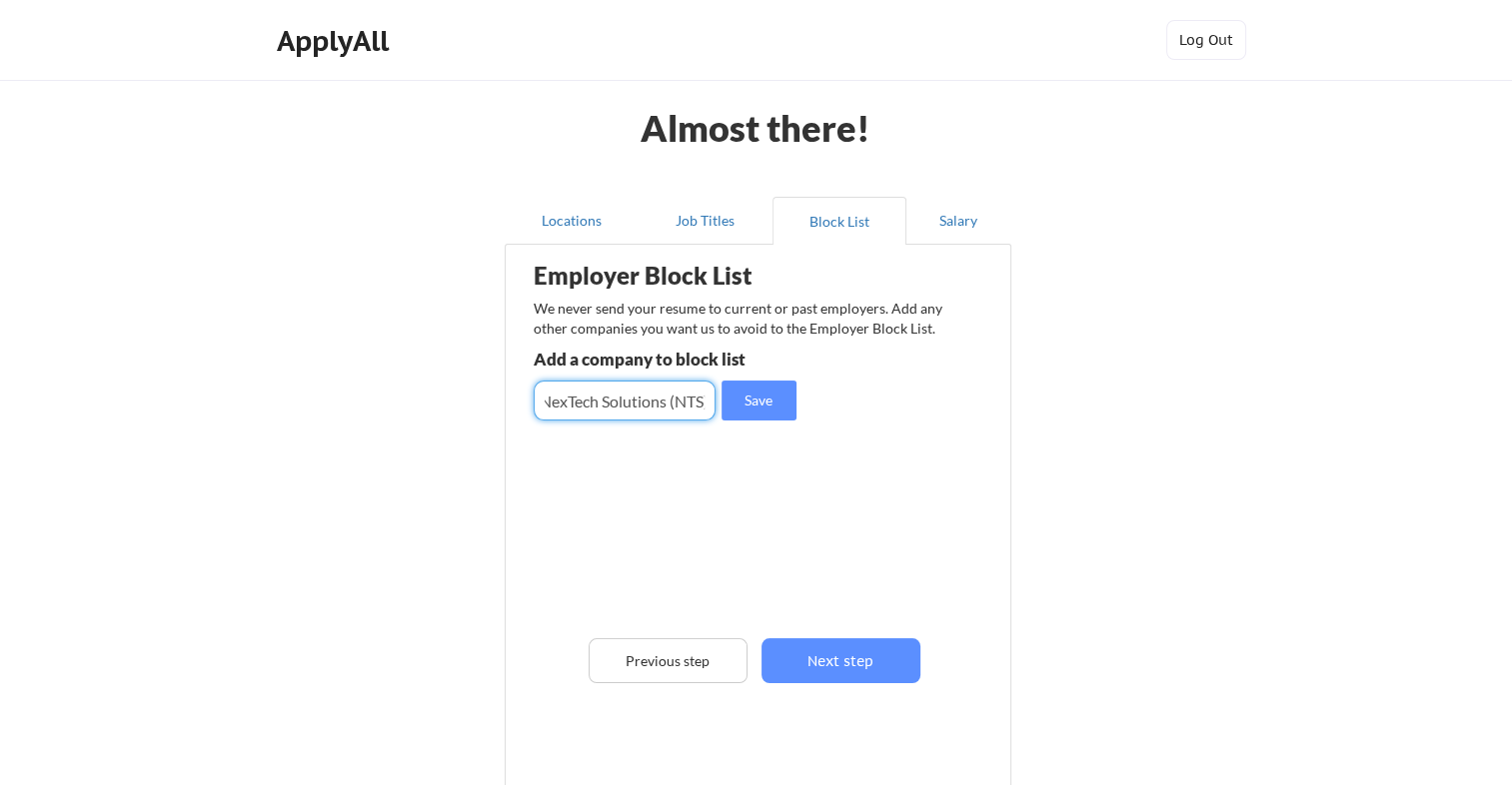 scroll, scrollTop: 0, scrollLeft: 10, axis: horizontal 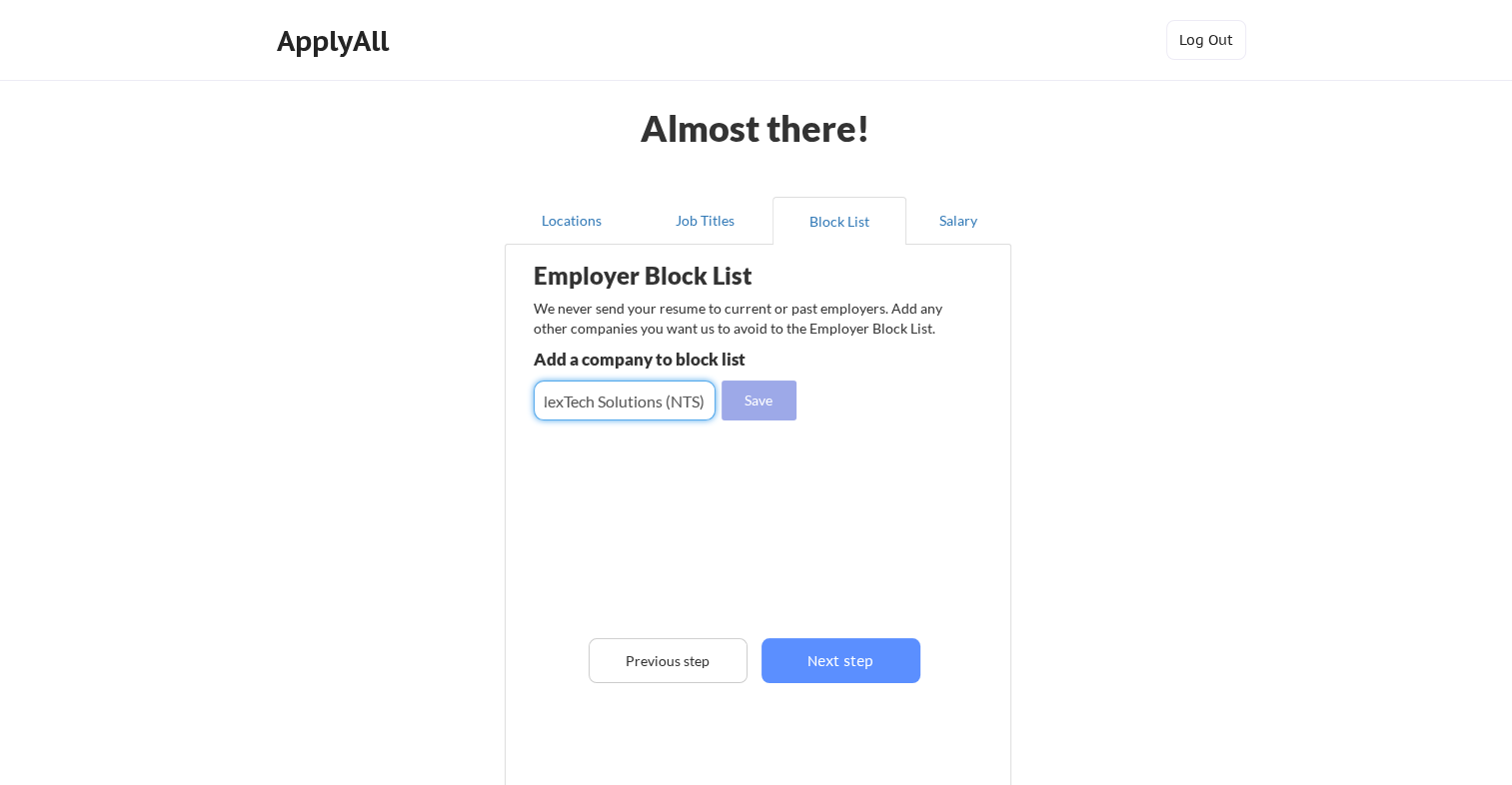type on "NexTech Solutions (NTS)" 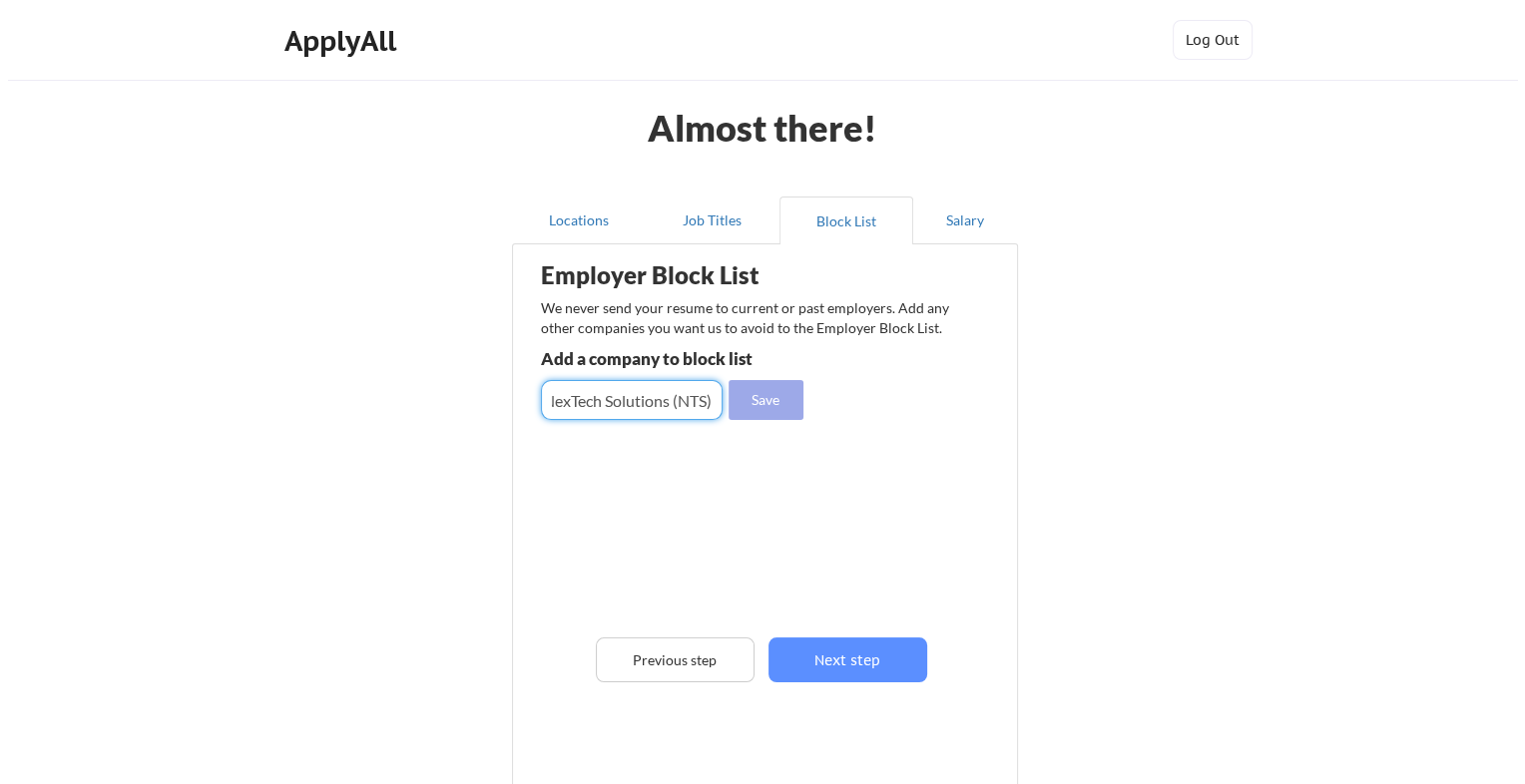 scroll, scrollTop: 0, scrollLeft: 0, axis: both 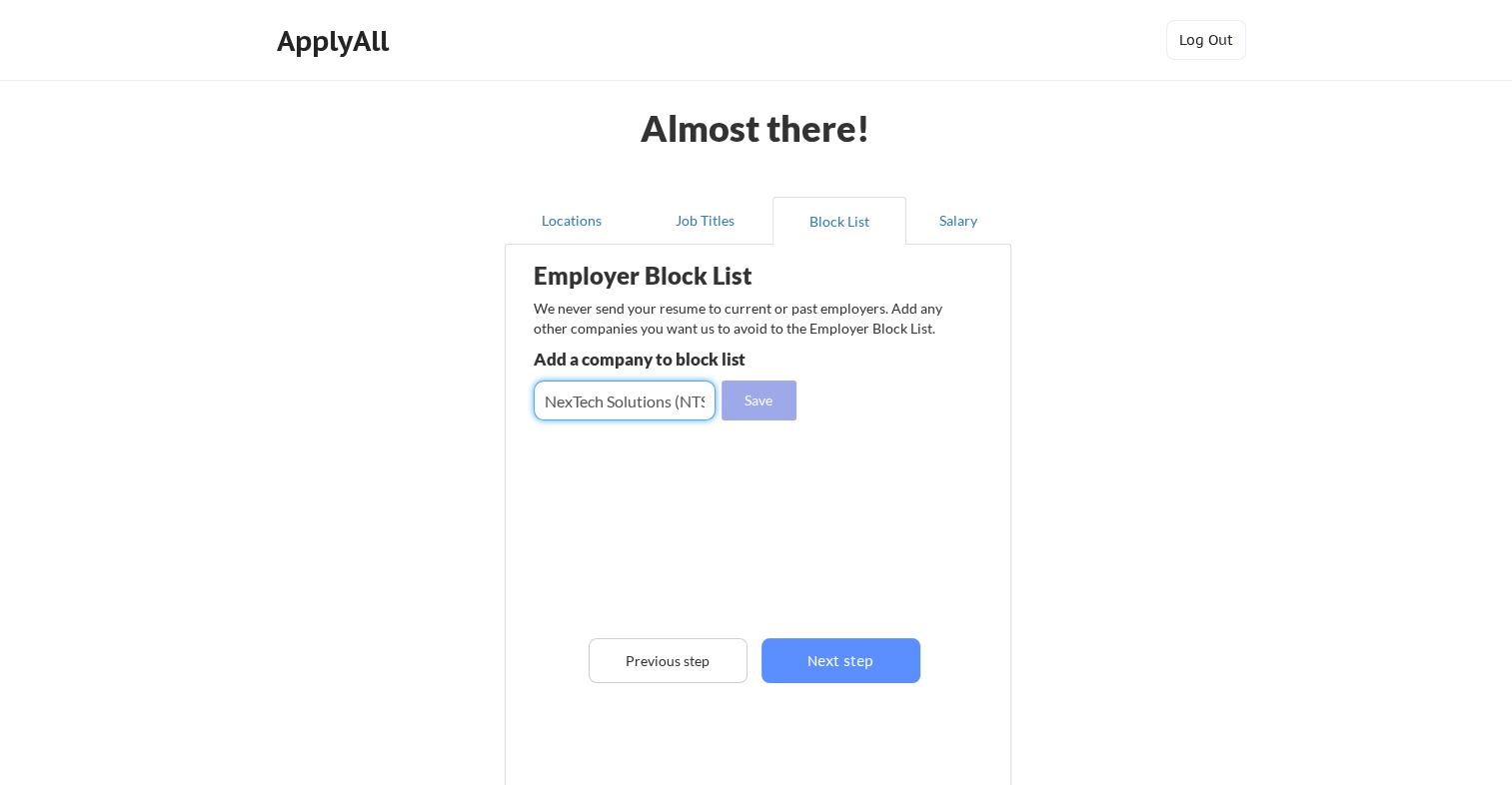 click on "Save" at bounding box center [758, 400] 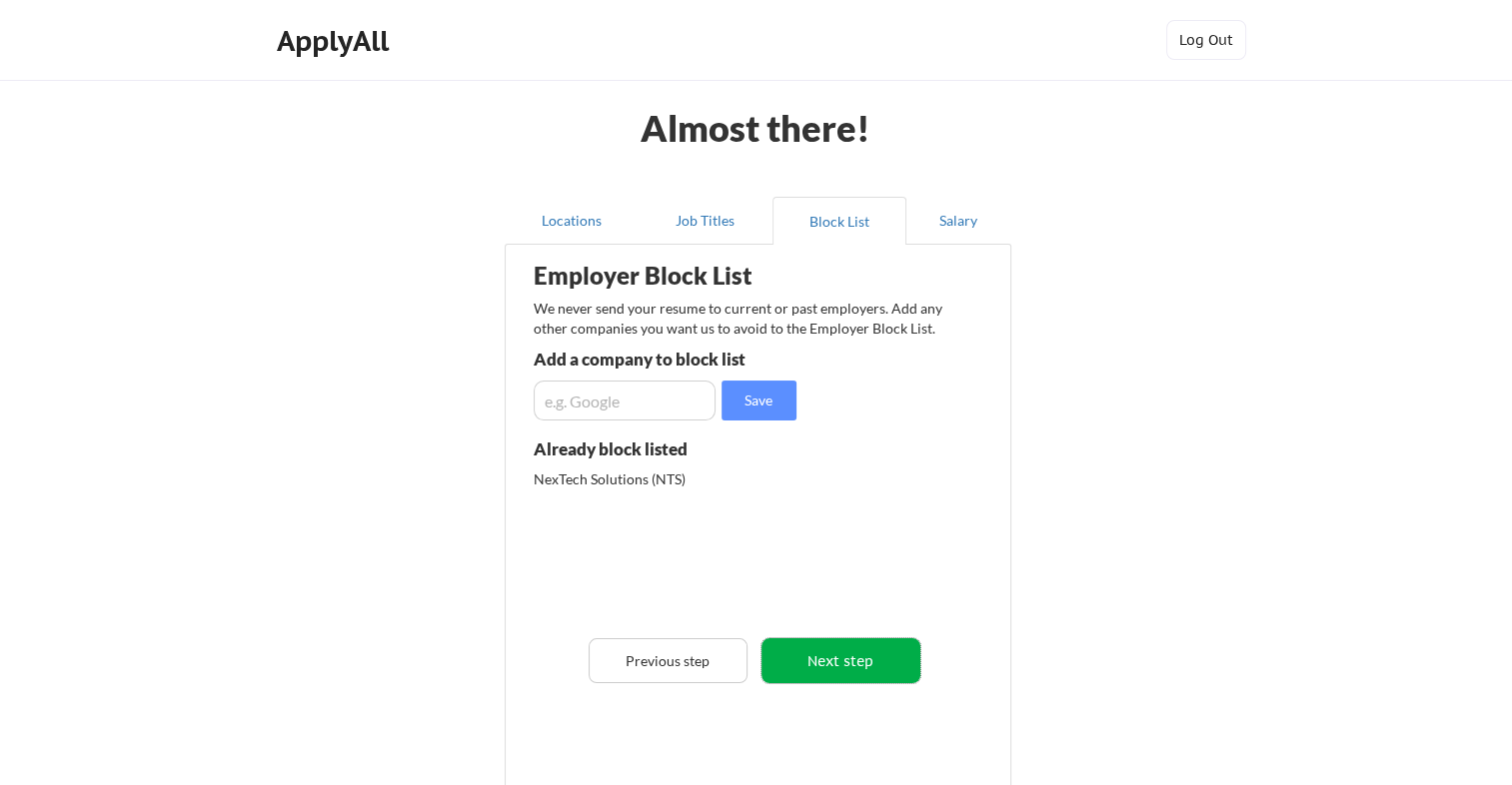click on "Next step" at bounding box center (840, 660) 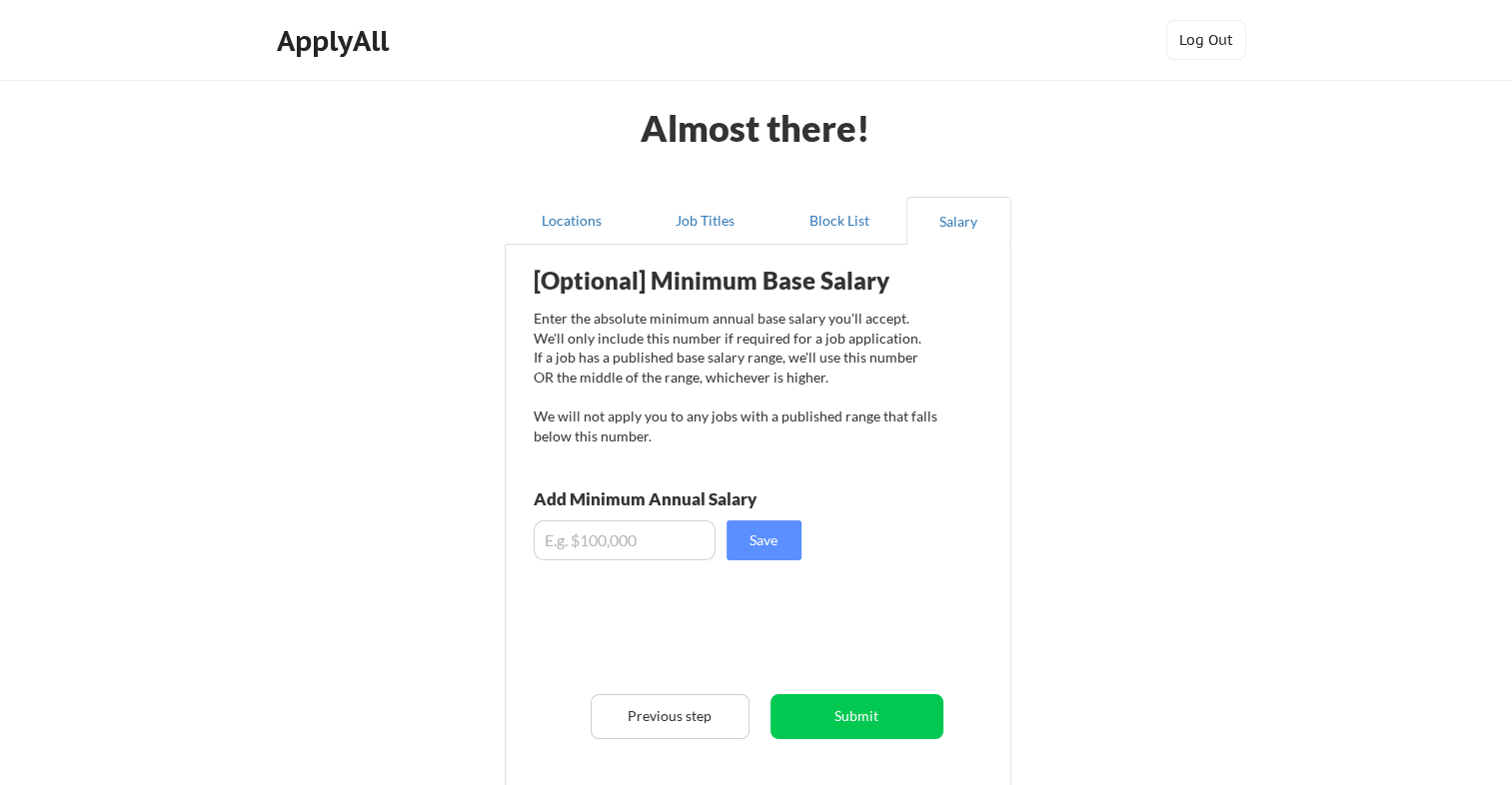 click at bounding box center [625, 540] 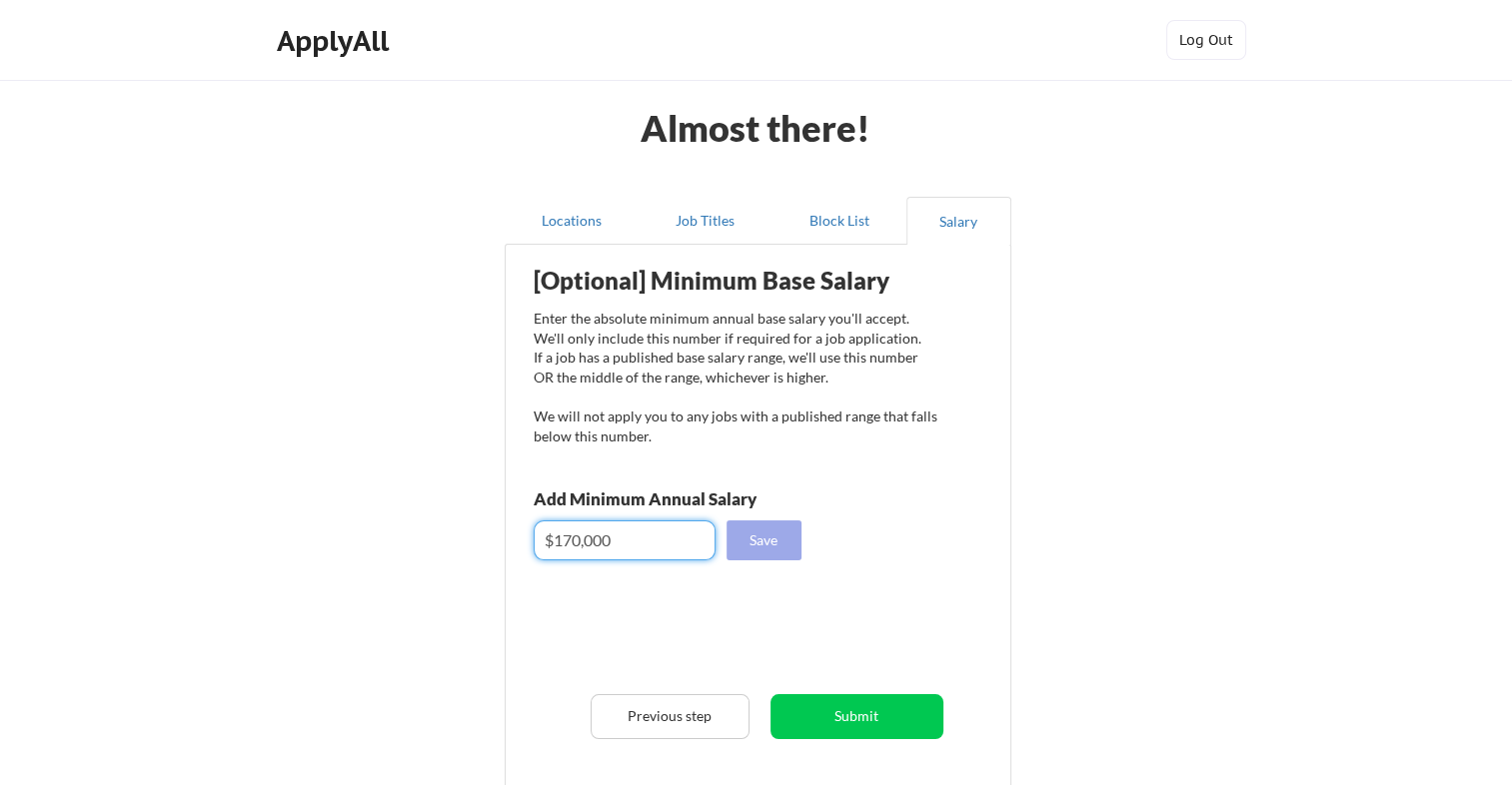 type on "$170,000" 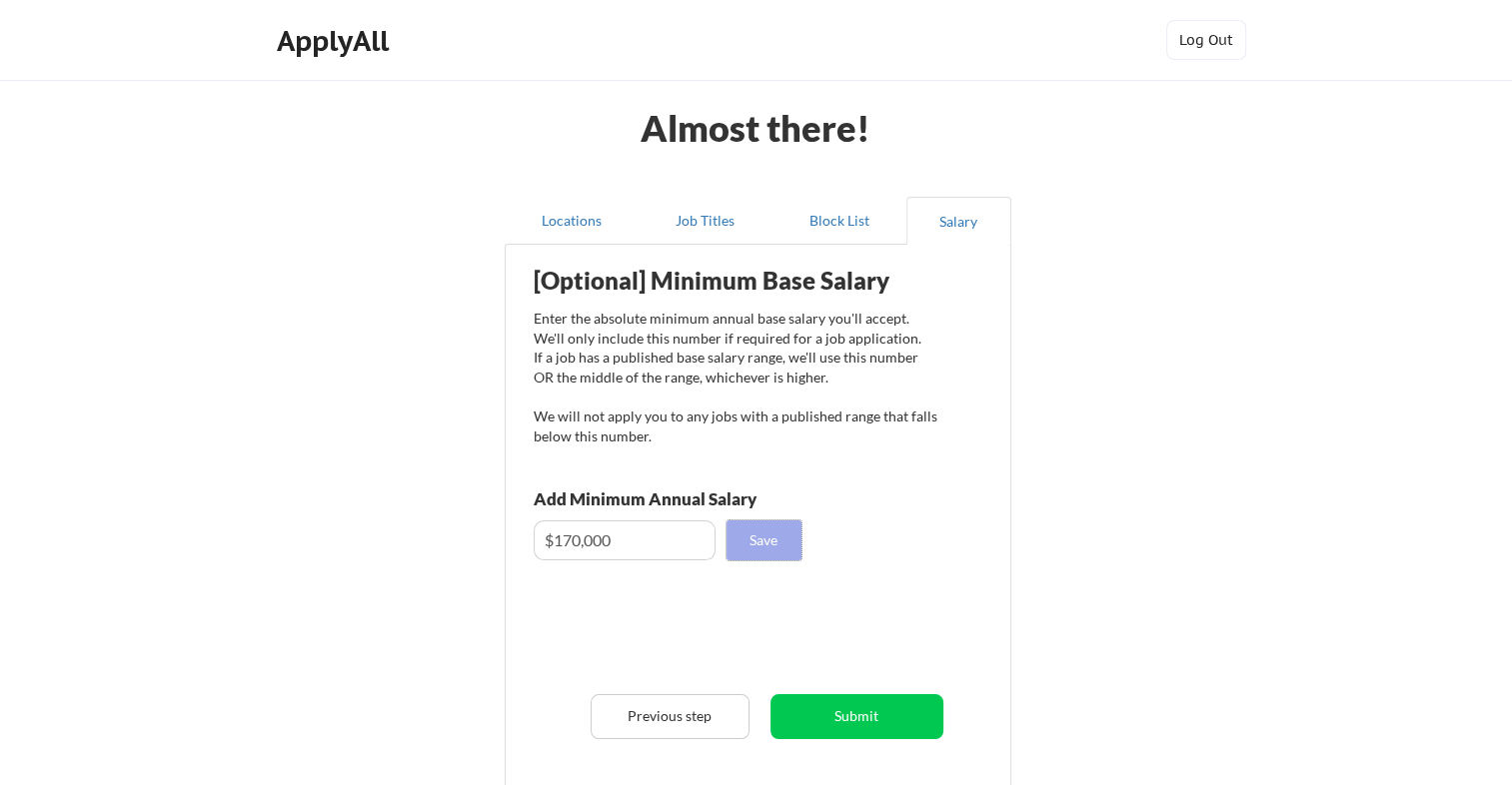 click on "Save" at bounding box center [763, 540] 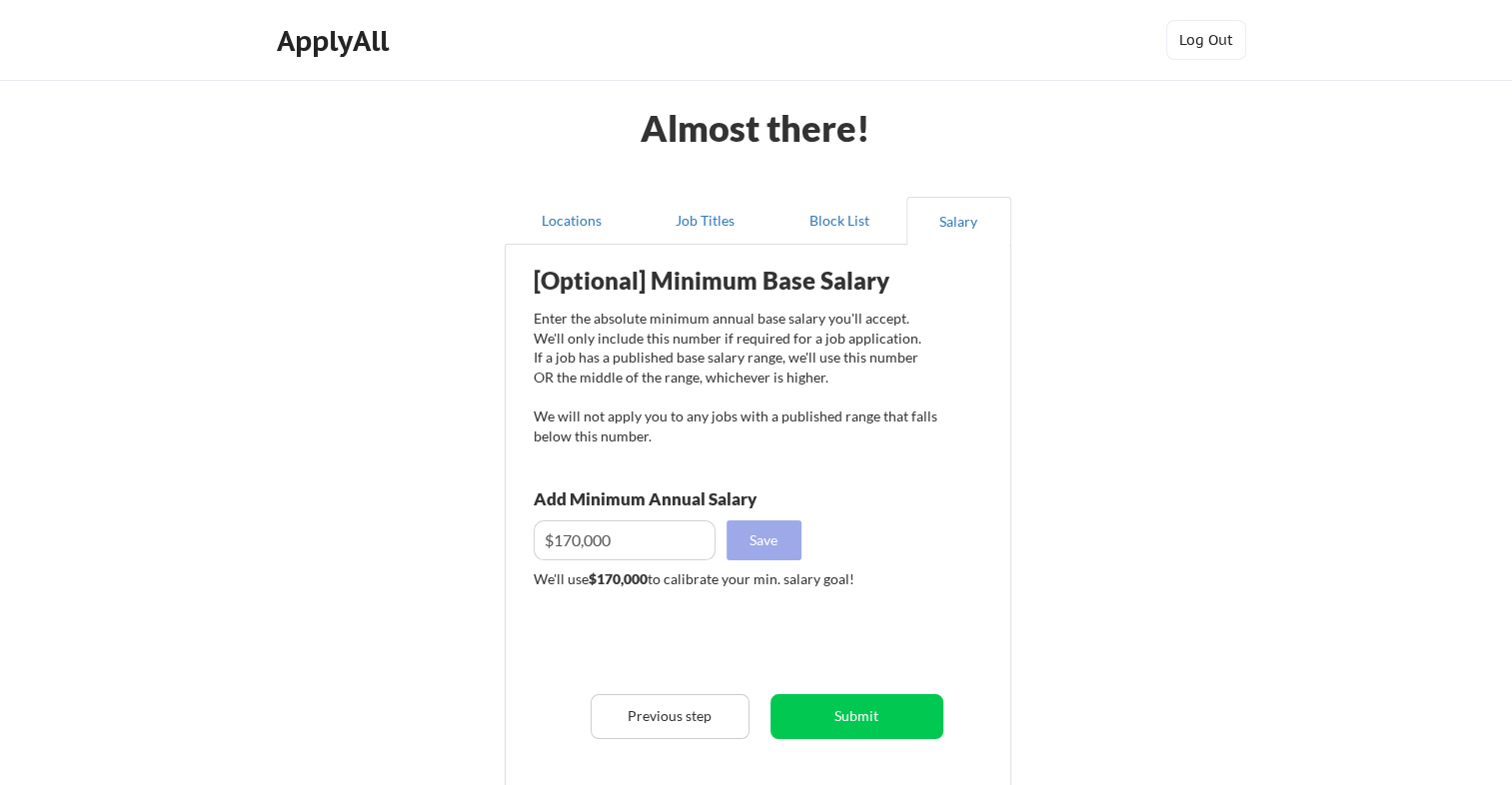 click on "Save" at bounding box center (763, 540) 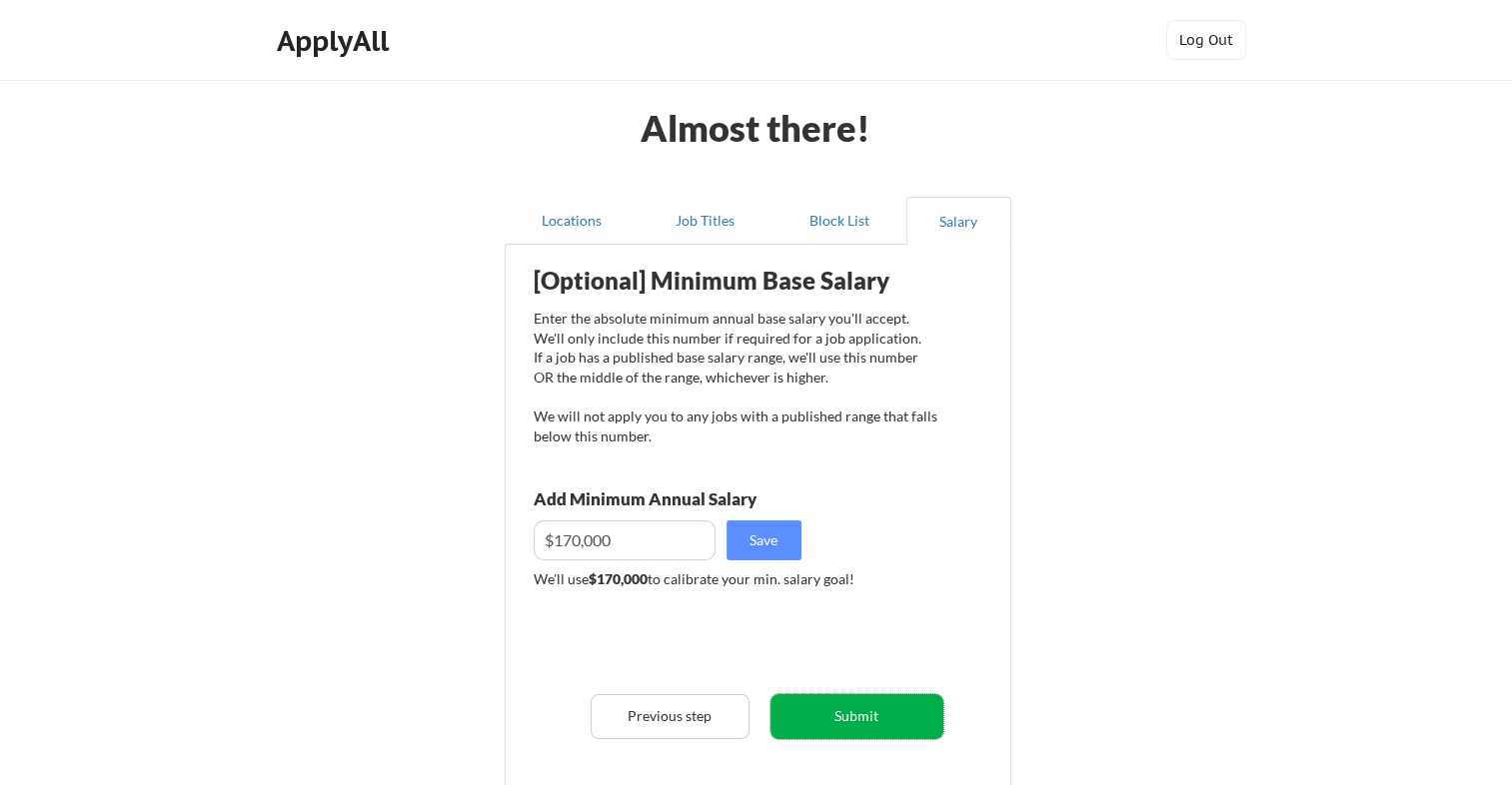 click on "Submit" at bounding box center (856, 716) 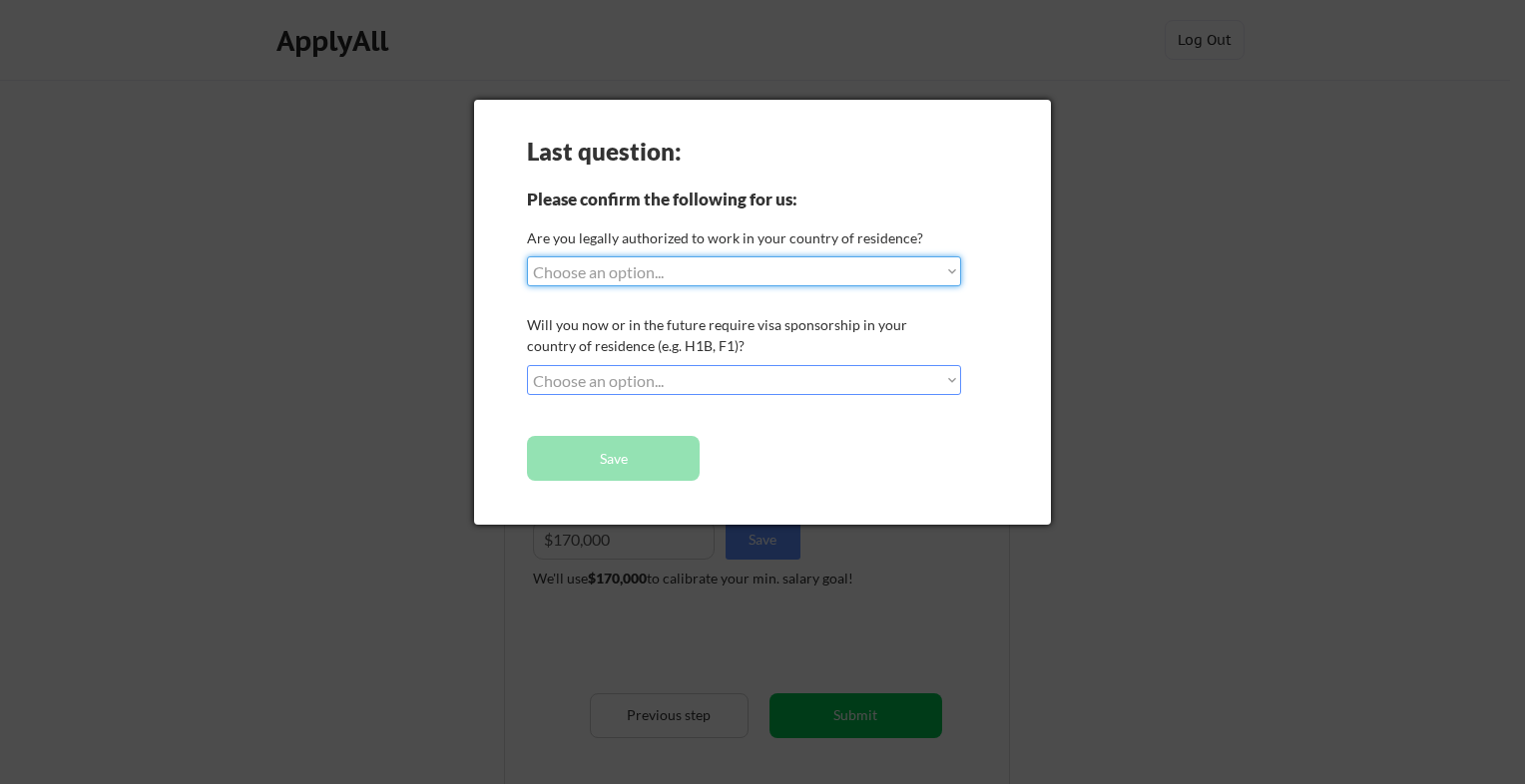 click on "Choose an option... Yes, I am a US Citizen Yes, I am a Canadian Citizen Yes, I am a US Green Card Holder Yes, I am an Other Permanent Resident Yes, I am here on a visa (H1B, OPT, etc.) No, I am not (yet) authorized" at bounding box center [744, 271] 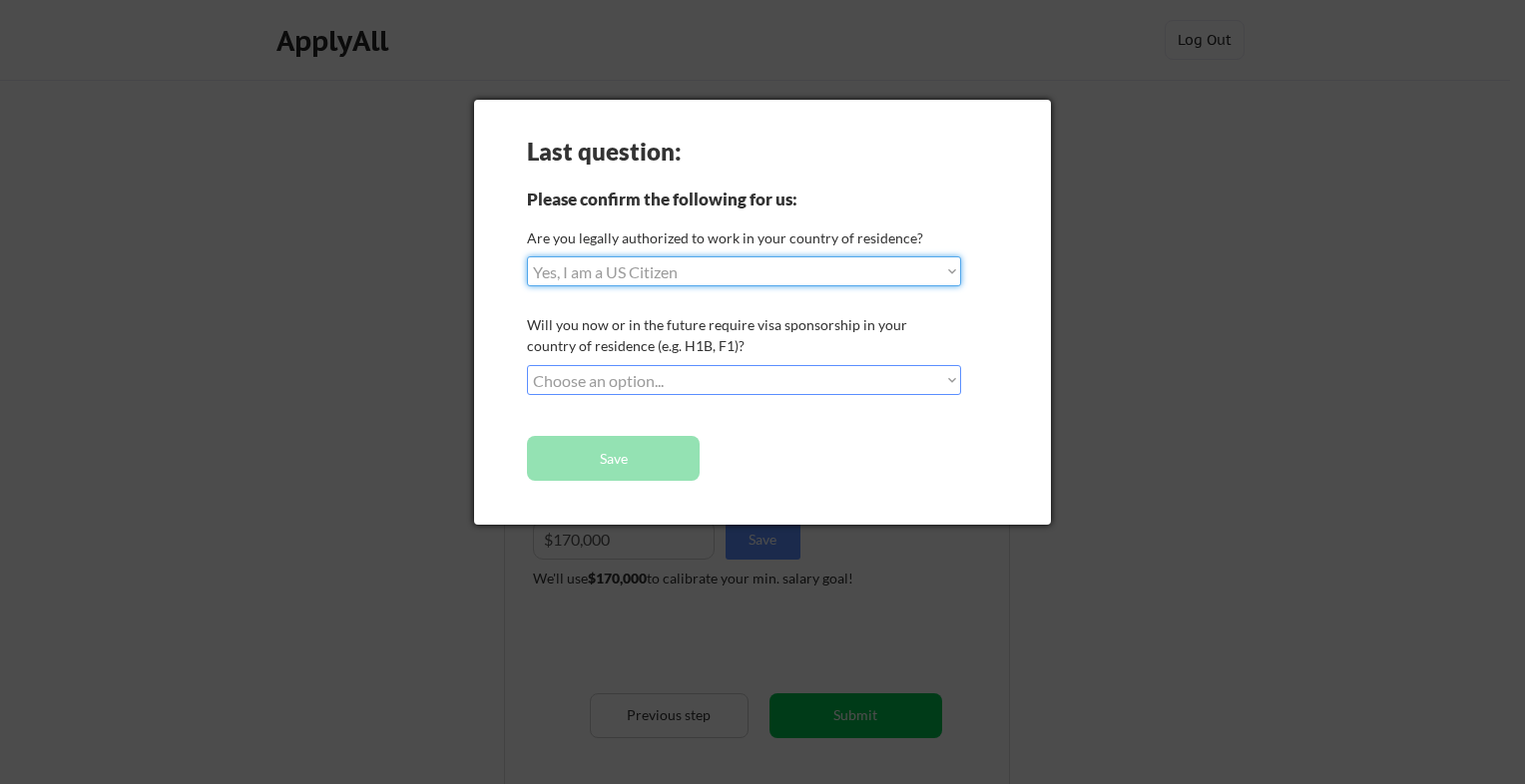 click on "Choose an option... Yes, I am a US Citizen Yes, I am a Canadian Citizen Yes, I am a US Green Card Holder Yes, I am an Other Permanent Resident Yes, I am here on a visa (H1B, OPT, etc.) No, I am not (yet) authorized" at bounding box center [744, 271] 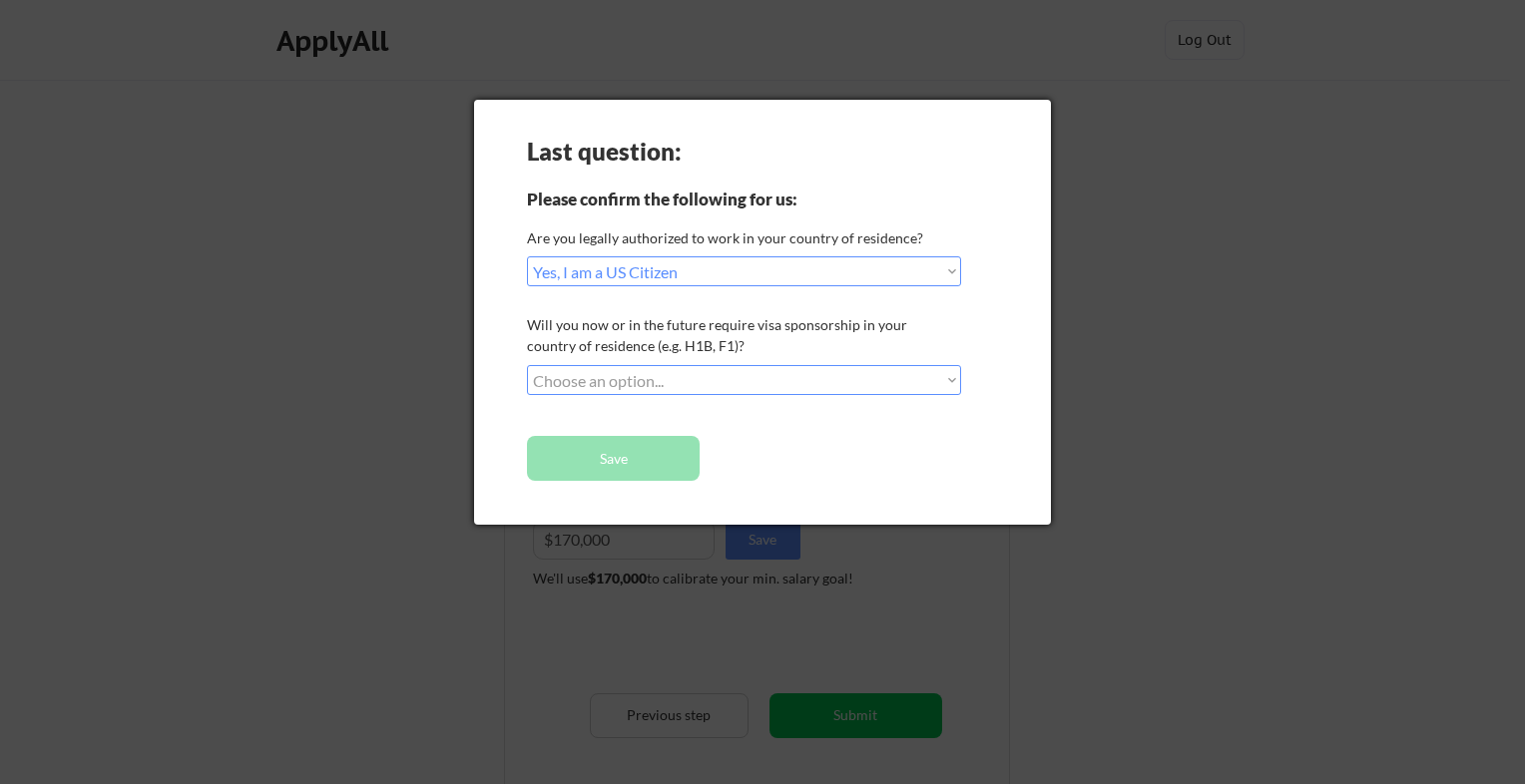 click on "Choose an option... No, I will not need sponsorship Yes, I will need sponsorship" at bounding box center [744, 380] 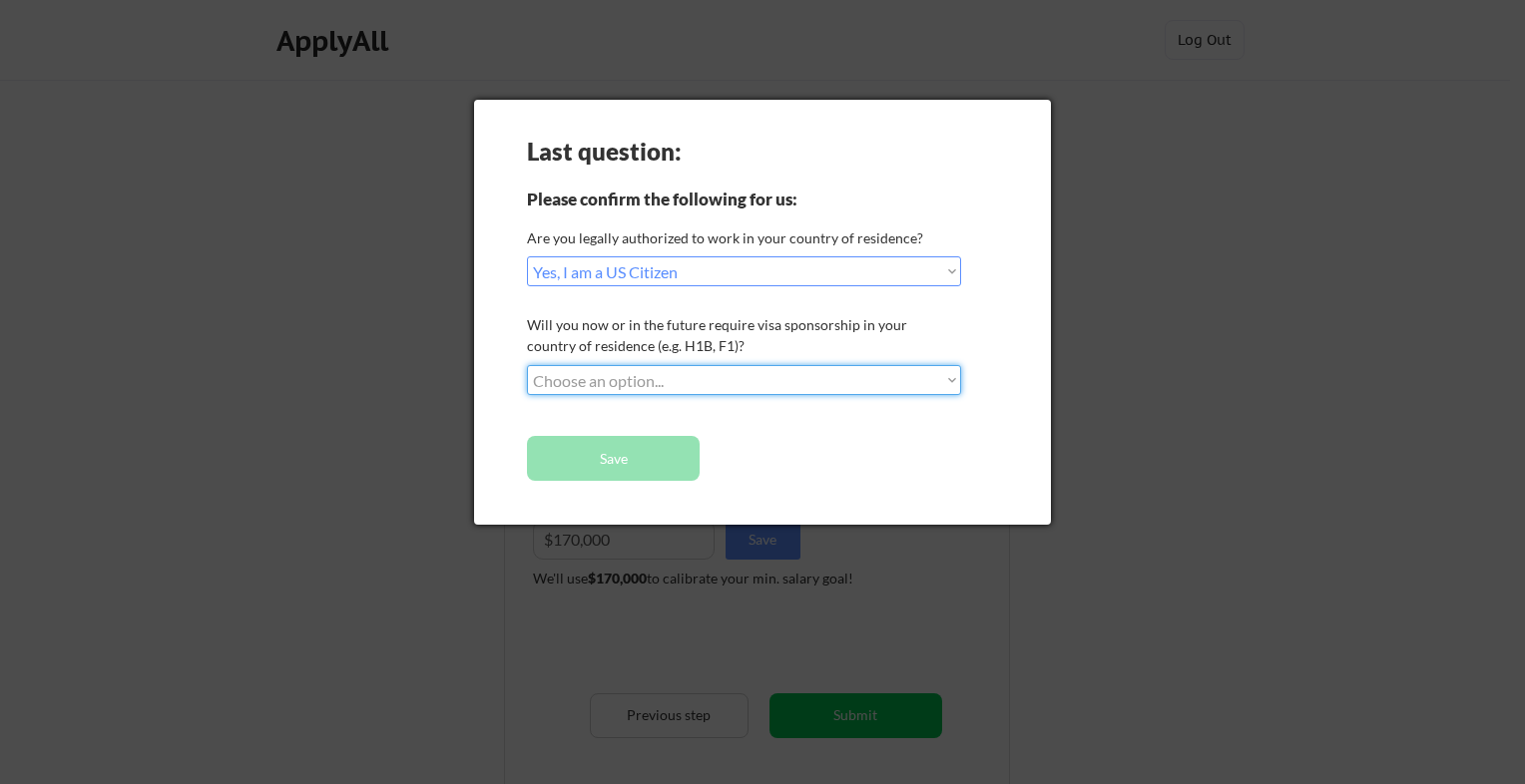 select on ""no__i_will_not_need_sponsorship"" 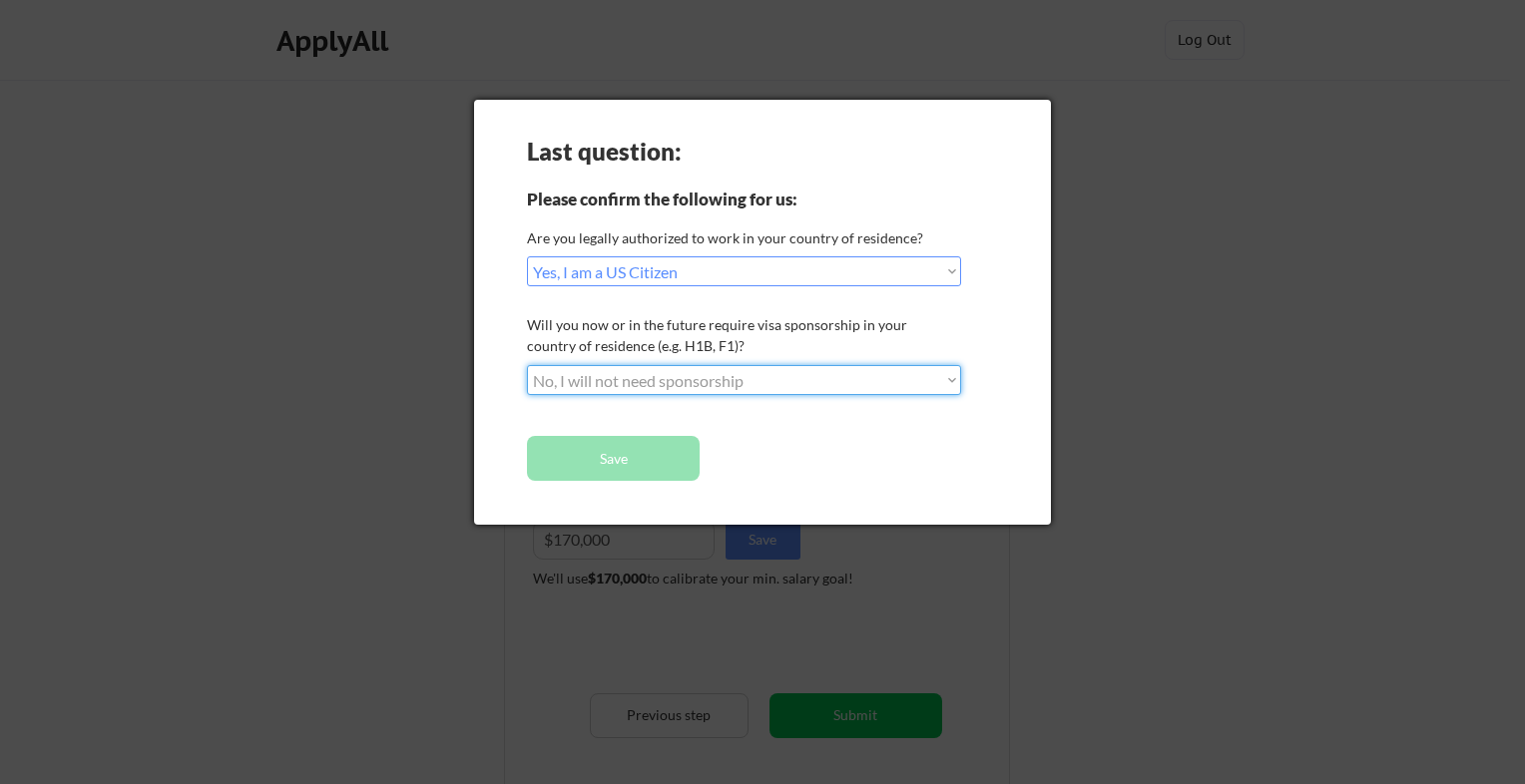 click on "Choose an option... No, I will not need sponsorship Yes, I will need sponsorship" at bounding box center (744, 380) 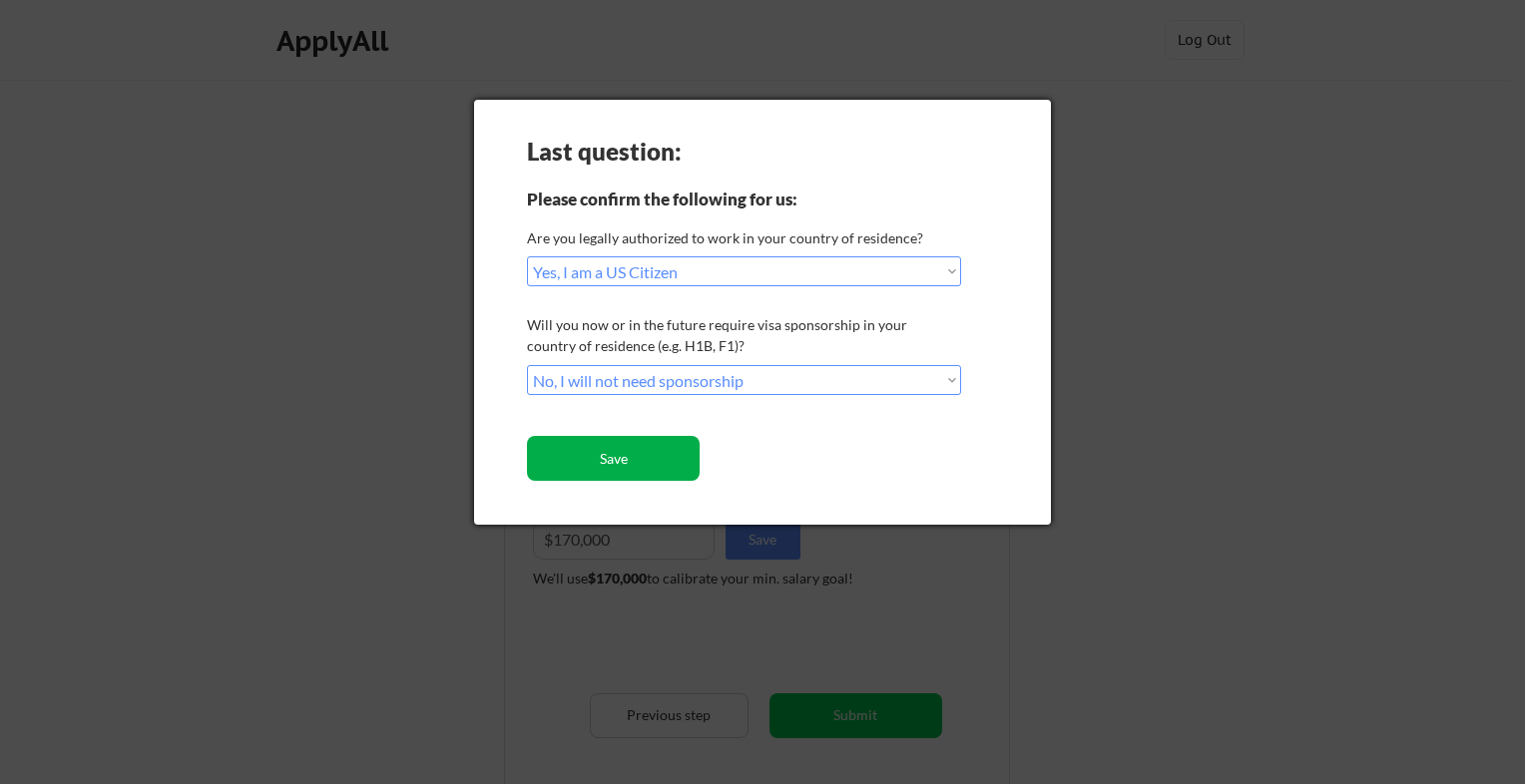 click on "Save" at bounding box center (613, 458) 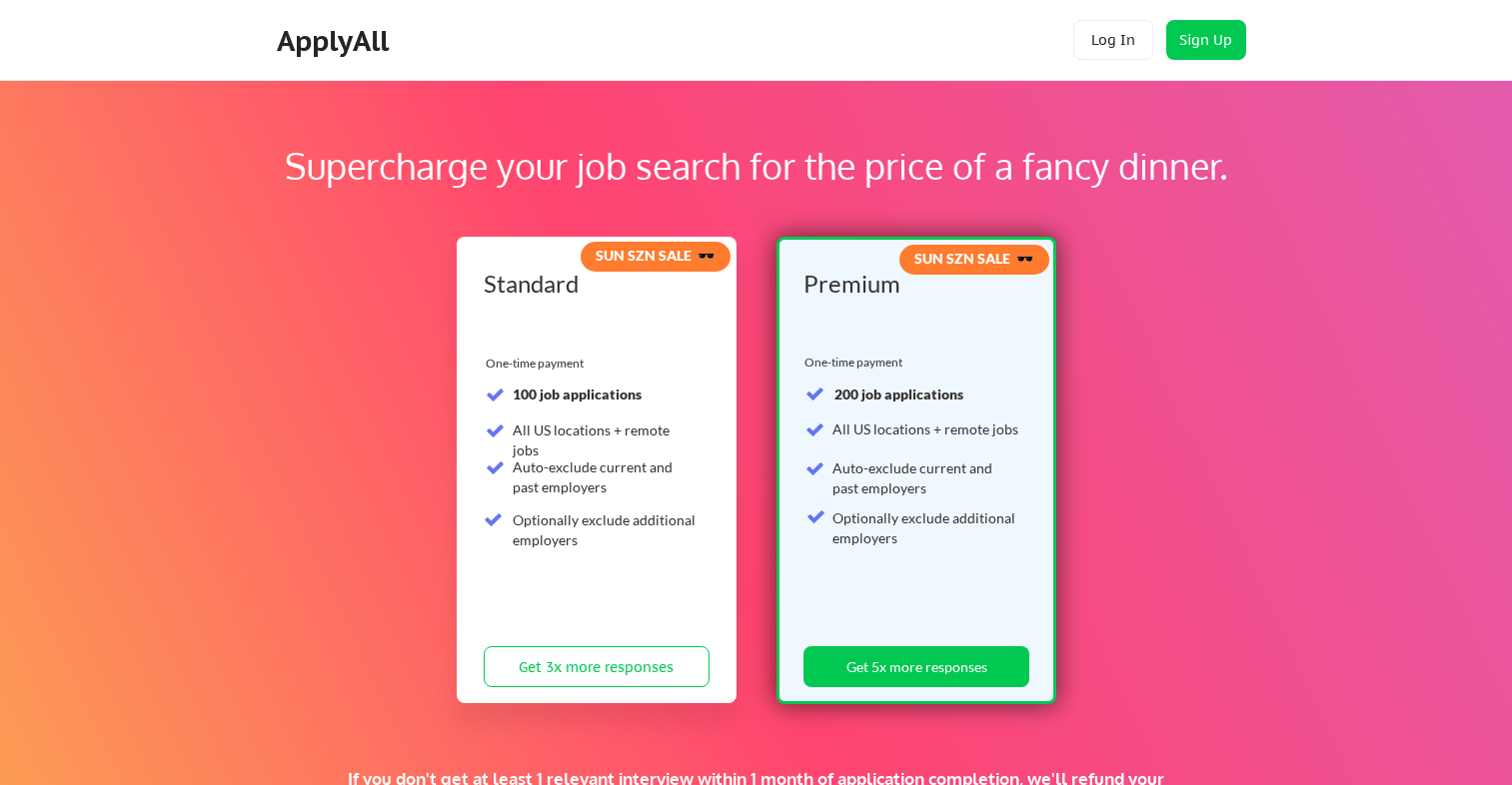 scroll, scrollTop: 0, scrollLeft: 0, axis: both 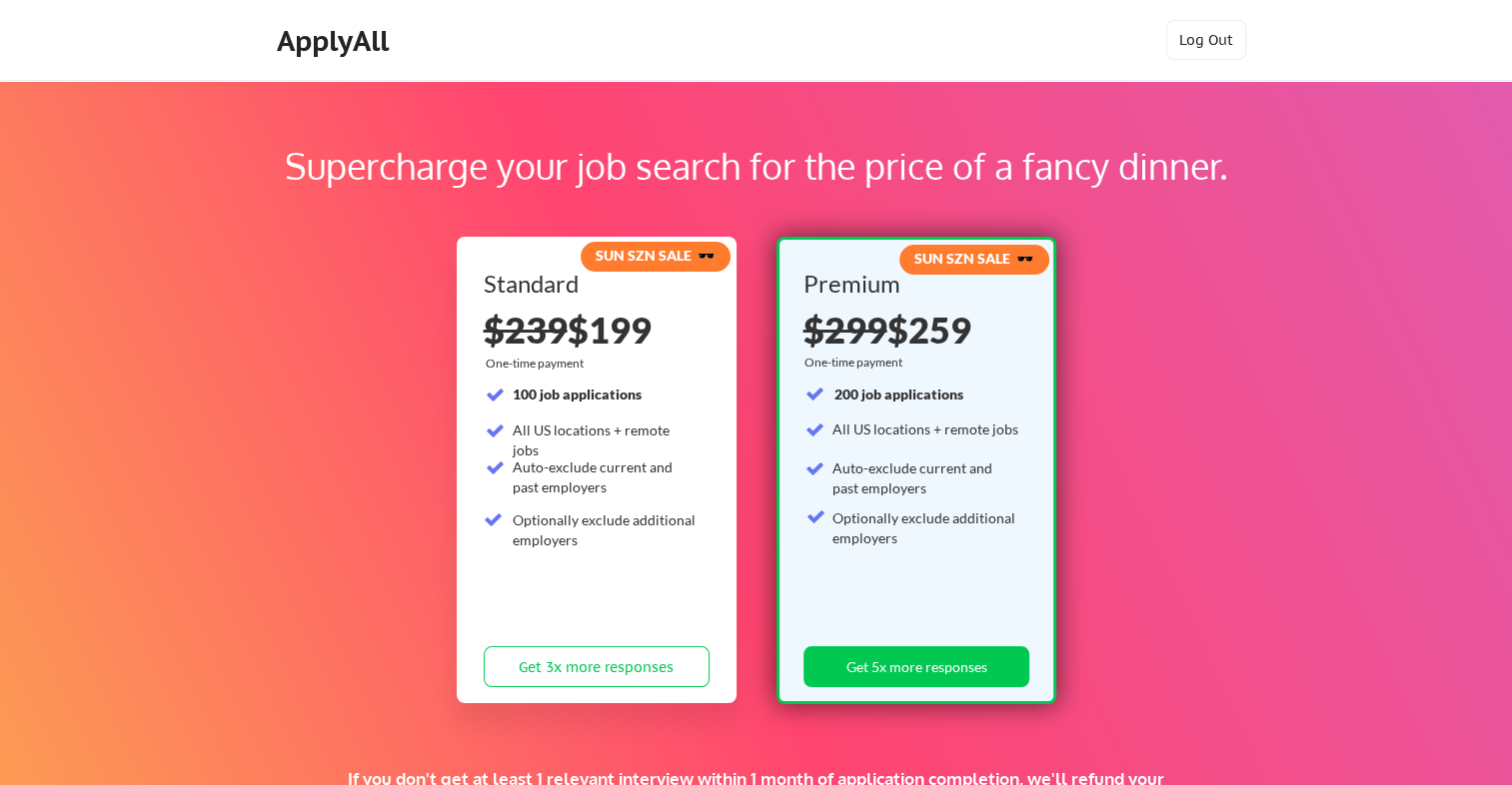 click on "Supercharge your job search for the price of a fancy dinner.  SUN SZN SALE  🕶️  Standard $[PRICE]  $[PRICE] One-time payment 100 job applications All US locations + remote jobs Auto-exclude current and past employers Optionally exclude additional employers
Get 3x more responses  SUN SZN SALE  🕶️  Premium $[PRICE]  $[PRICE] One-time payment 200 job applications   All US locations + remote jobs Auto-exclude current and past employers Optionally exclude additional employers
Get 5x more responses If you don't get at least 1 relevant interview within 1 month of application completion, we'll refund your entire payment. No joke! I have a promo code" at bounding box center [756, 625] 